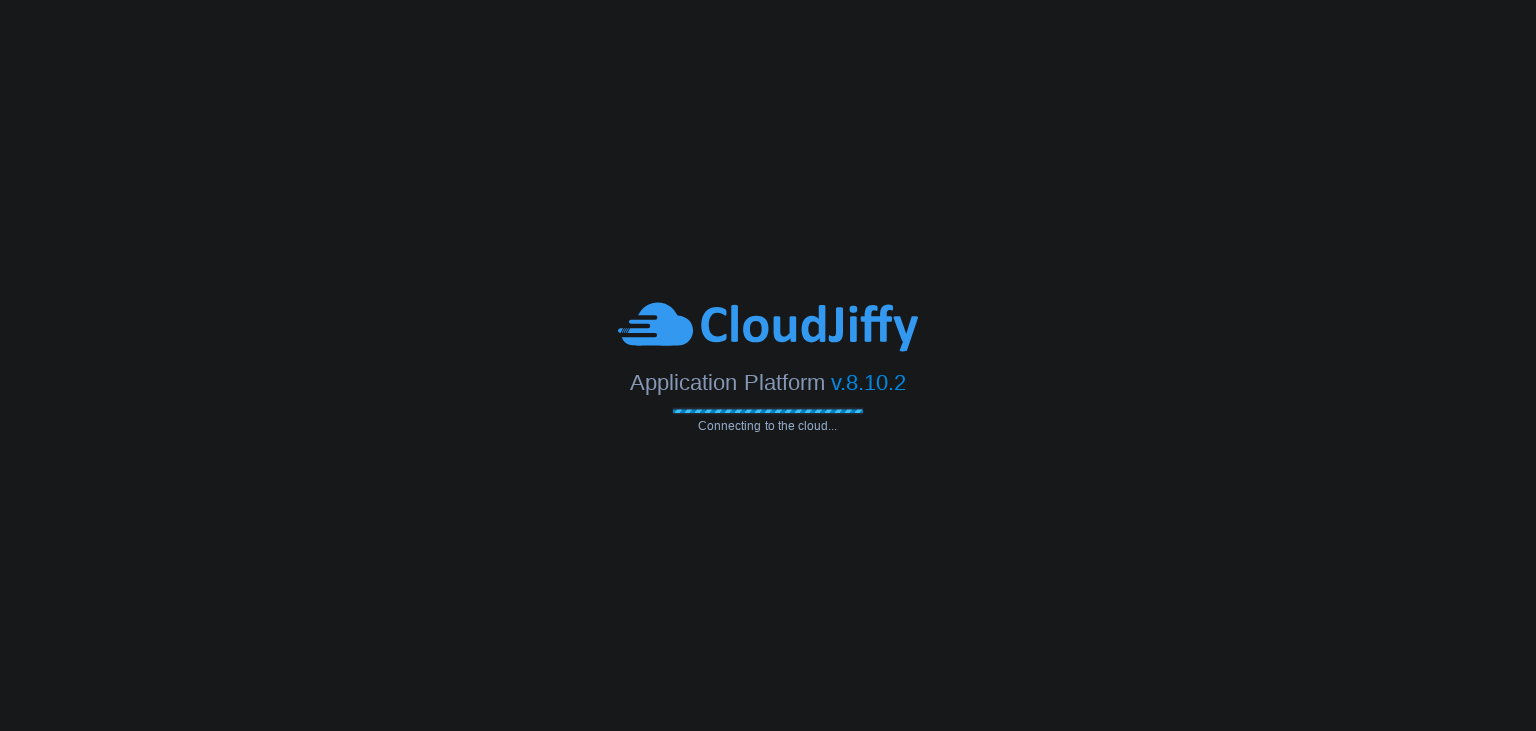 scroll, scrollTop: 0, scrollLeft: 0, axis: both 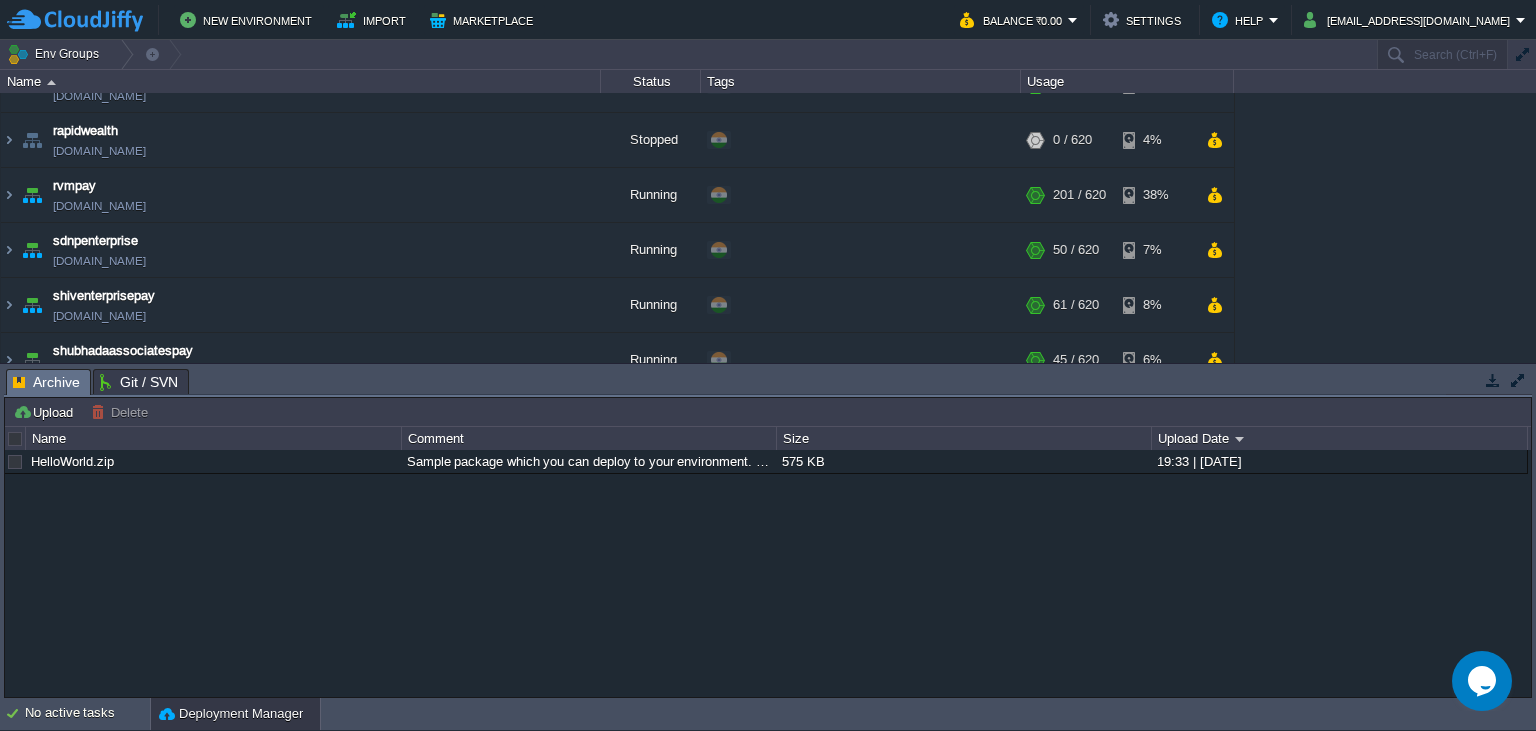 click on "HelloWorld.zip Sample package which you can deploy to your environment. Feel free to delete and upload a package of your own. 575 KB 19:33   |   [DATE]" at bounding box center [768, 574] 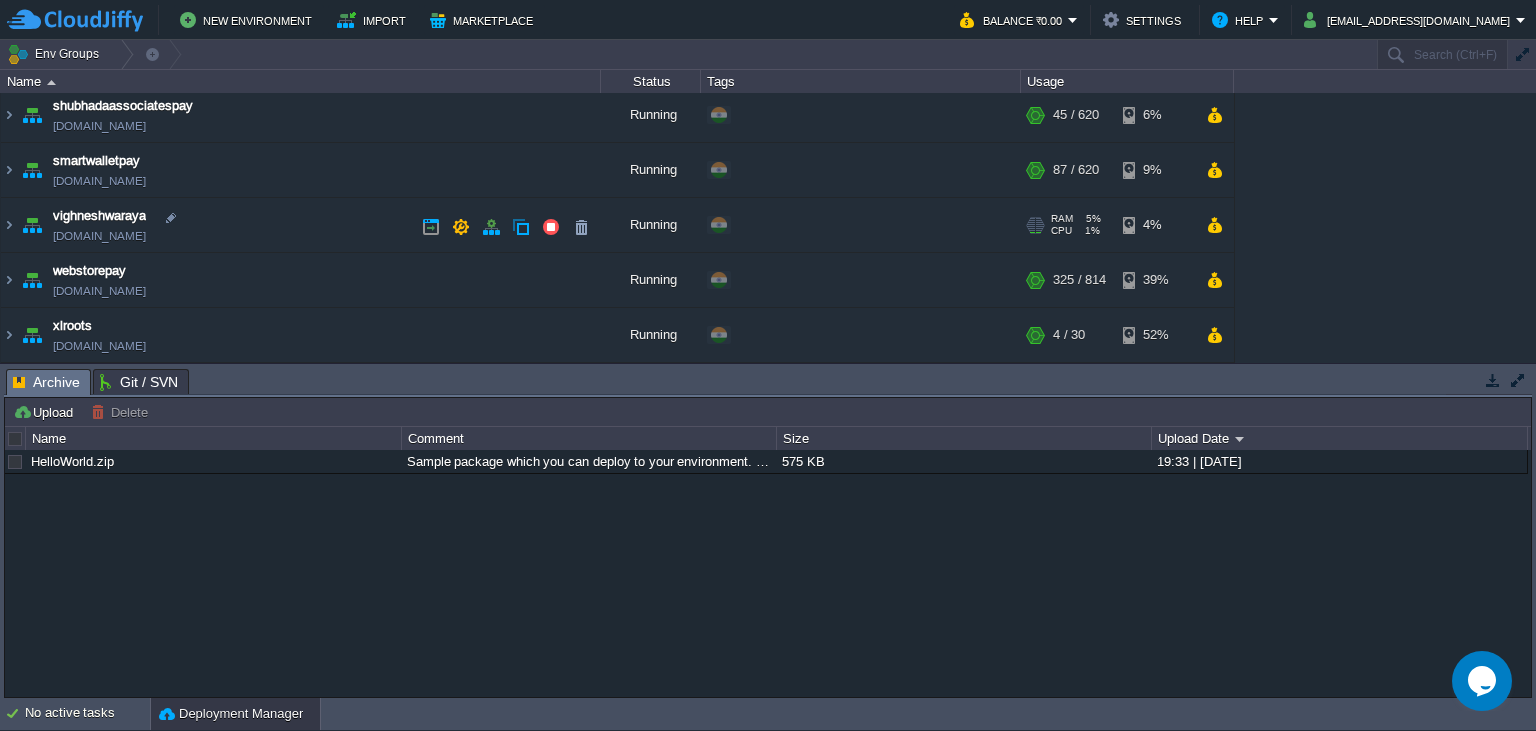 scroll, scrollTop: 606, scrollLeft: 0, axis: vertical 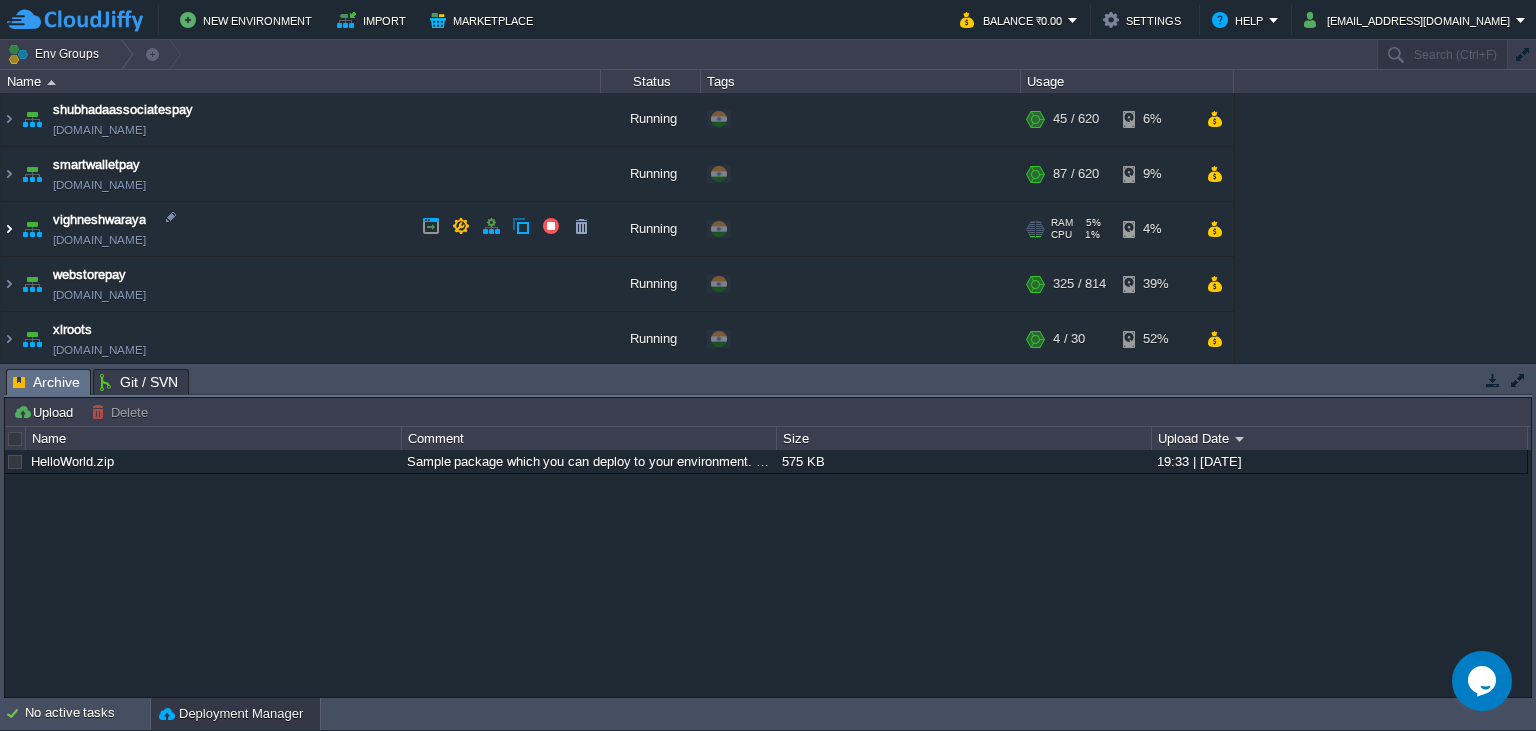 click at bounding box center (9, 229) 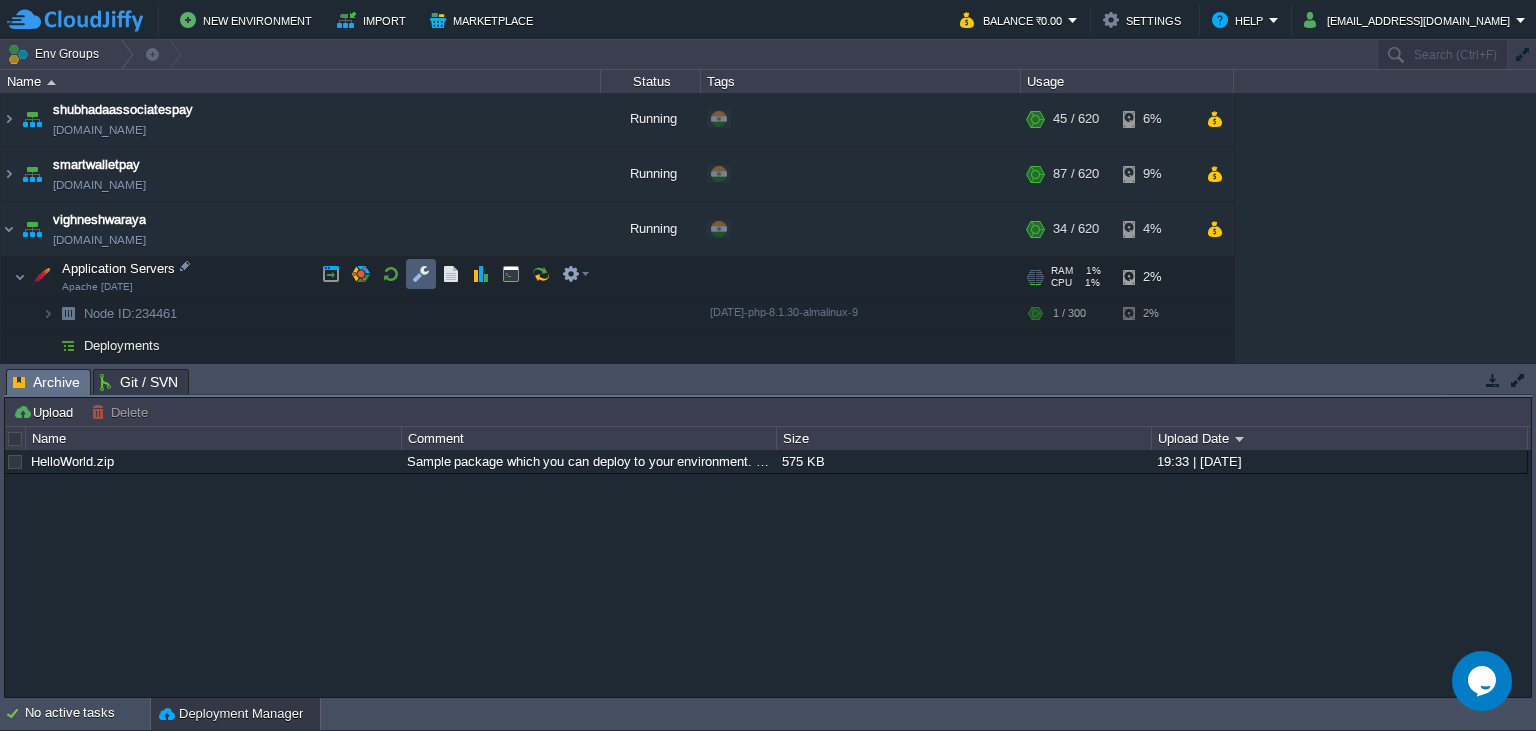 click at bounding box center (421, 274) 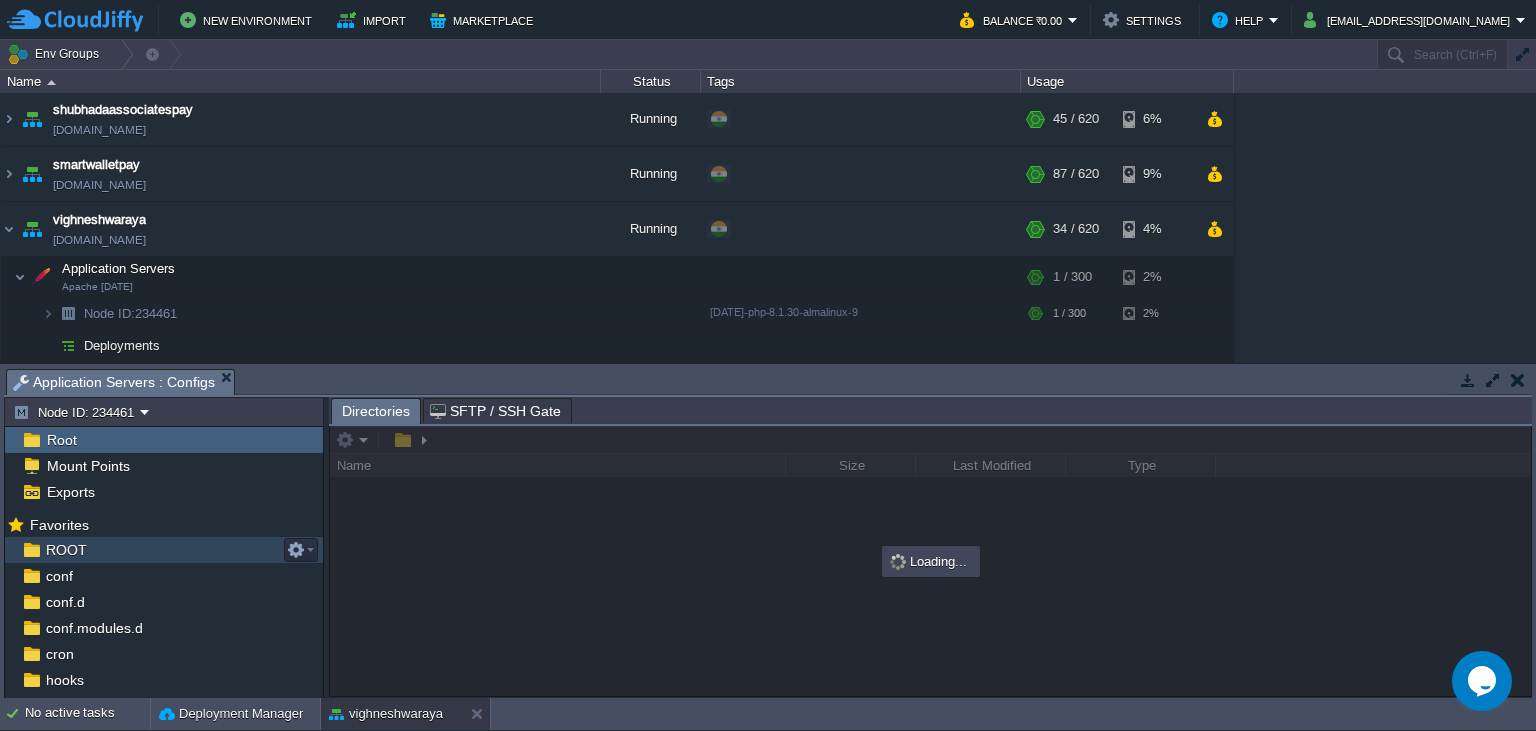 click on "ROOT" at bounding box center [164, 550] 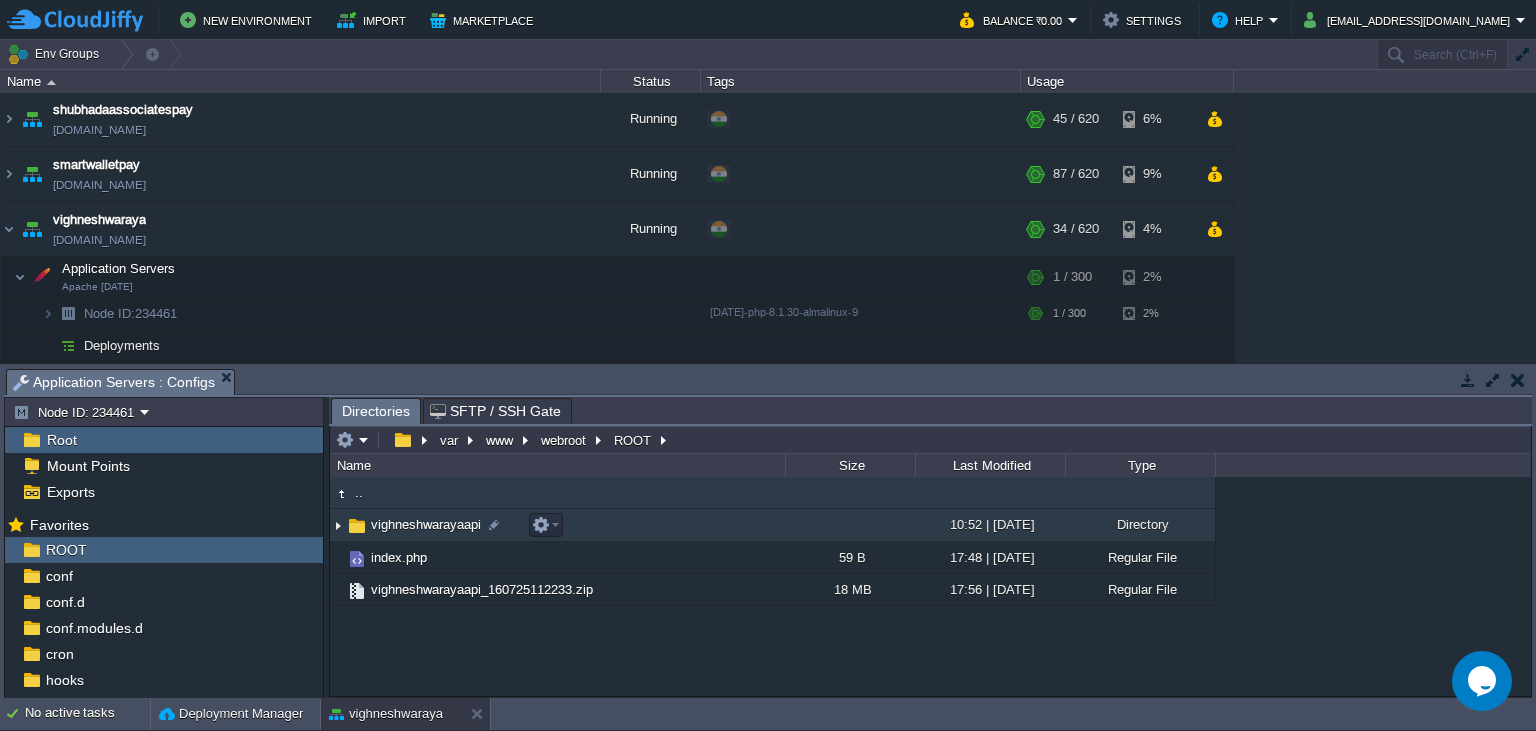 click on "vighneshwarayaapi" at bounding box center [426, 524] 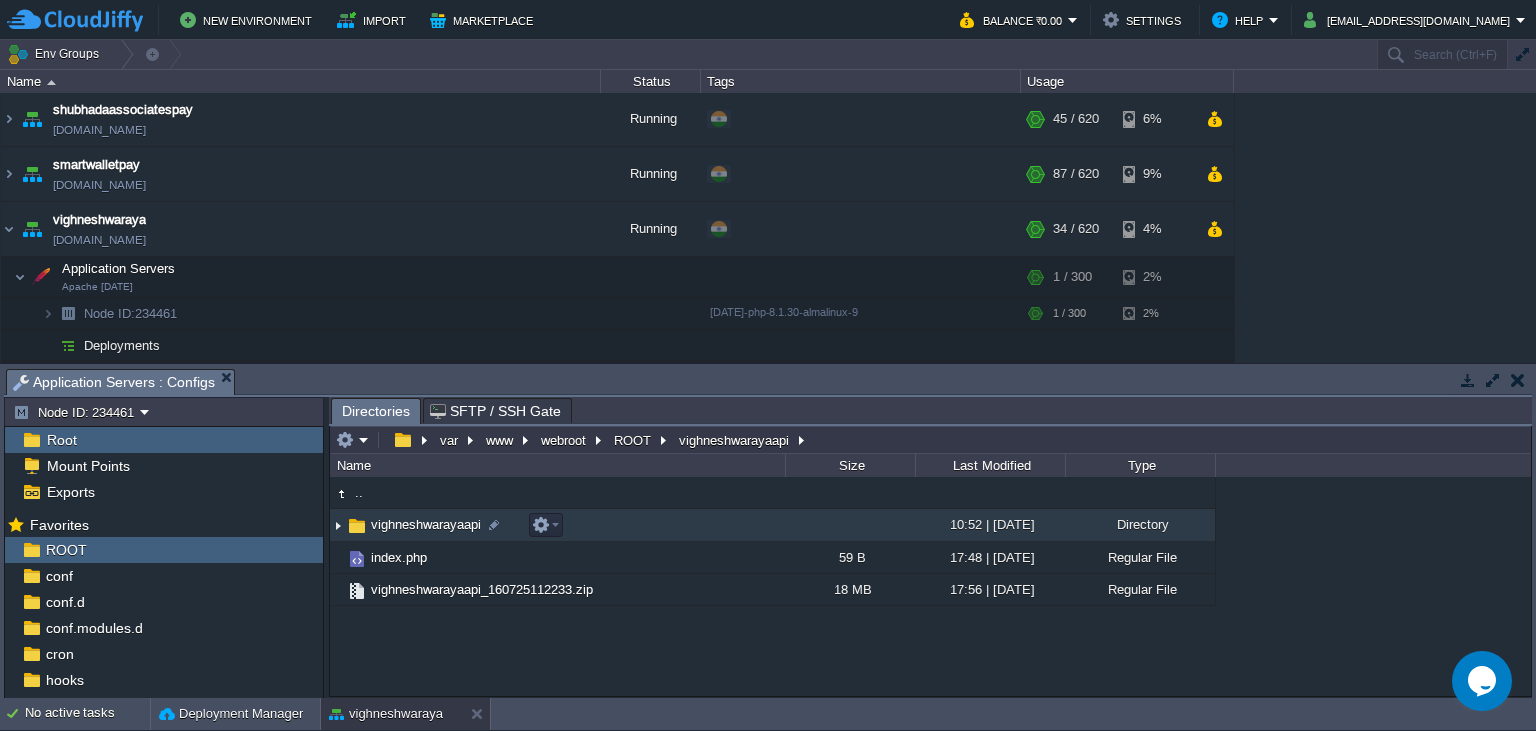 click on "vighneshwarayaapi" at bounding box center (426, 524) 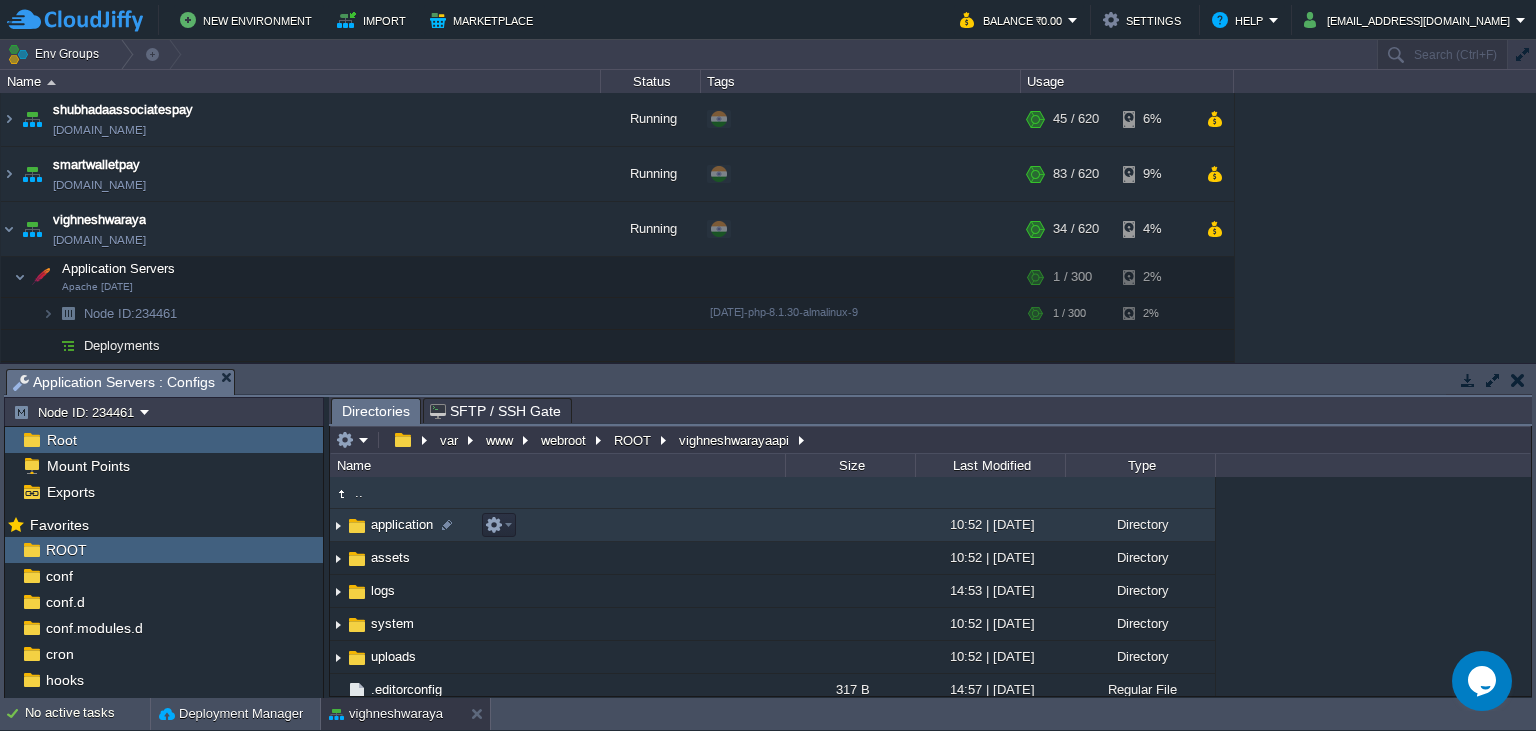 click on "application" at bounding box center (402, 524) 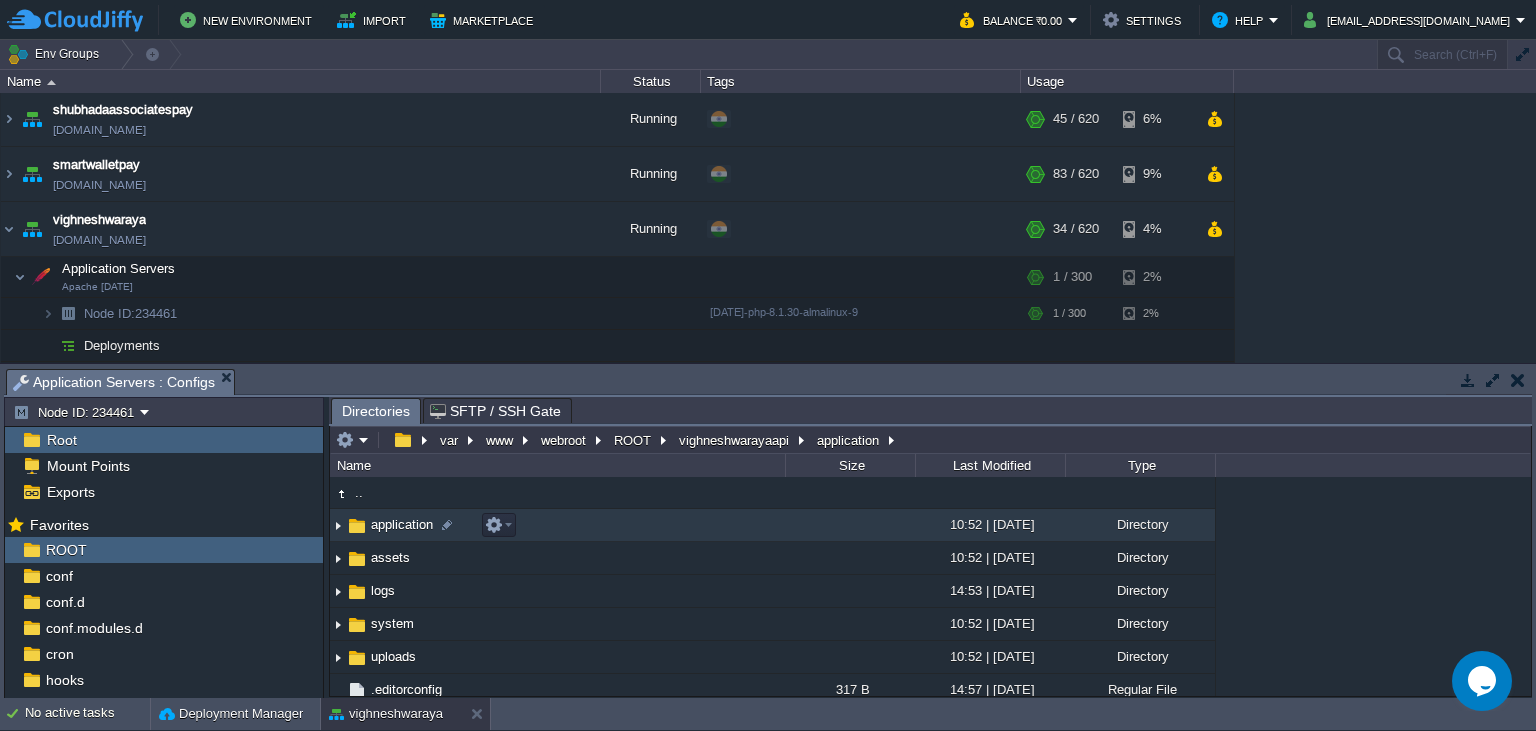 click on "application" at bounding box center (402, 524) 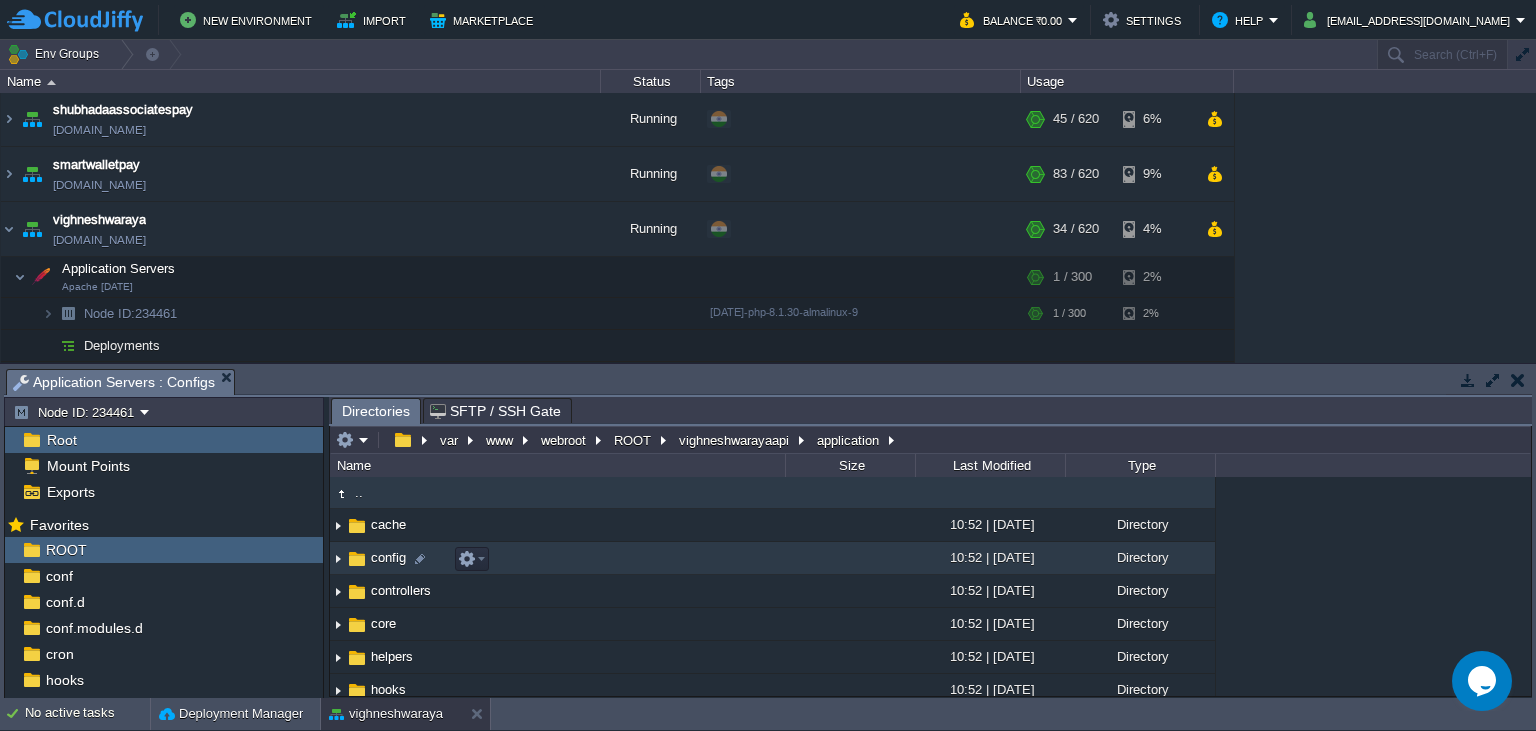 click on "config" at bounding box center (388, 557) 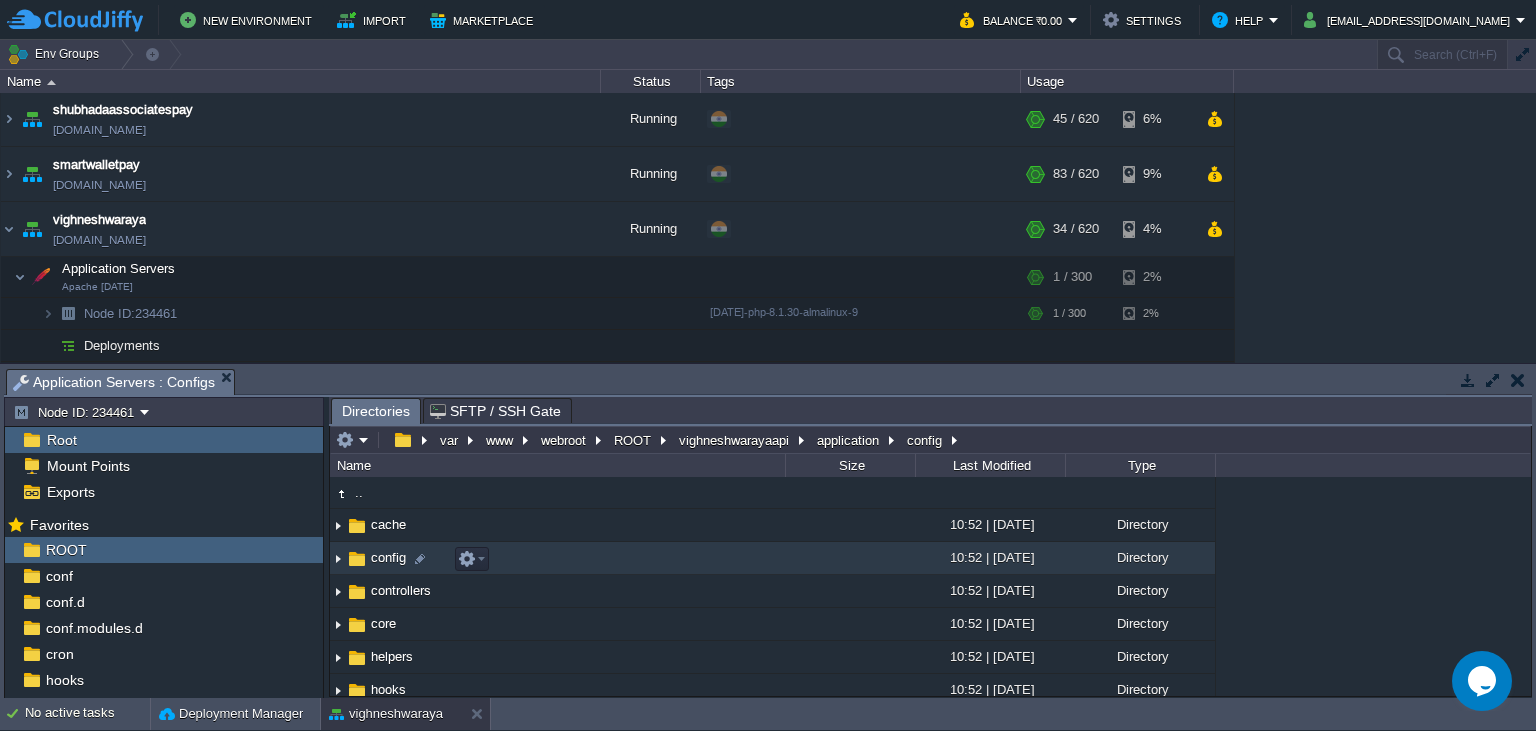 click on "config" at bounding box center [388, 557] 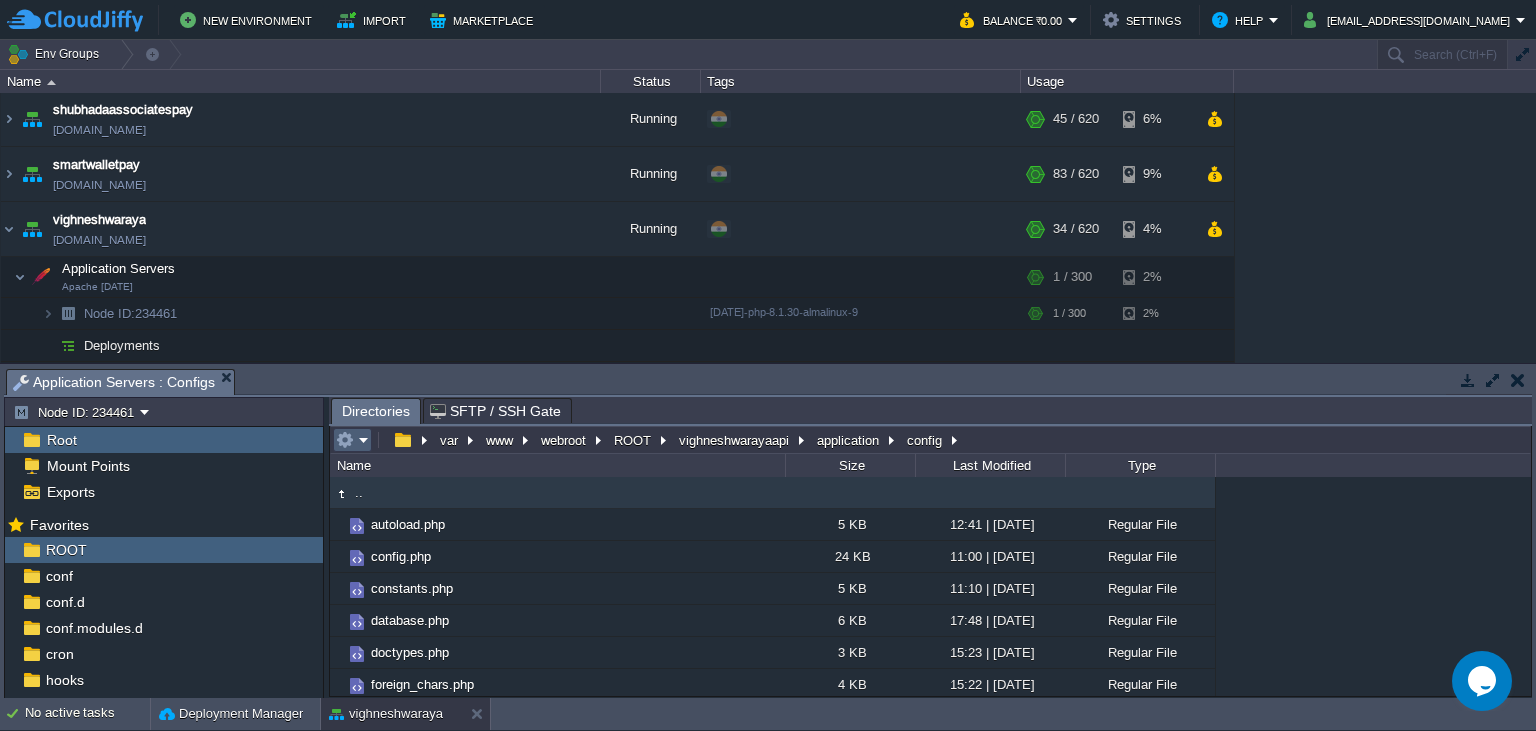 click at bounding box center (352, 440) 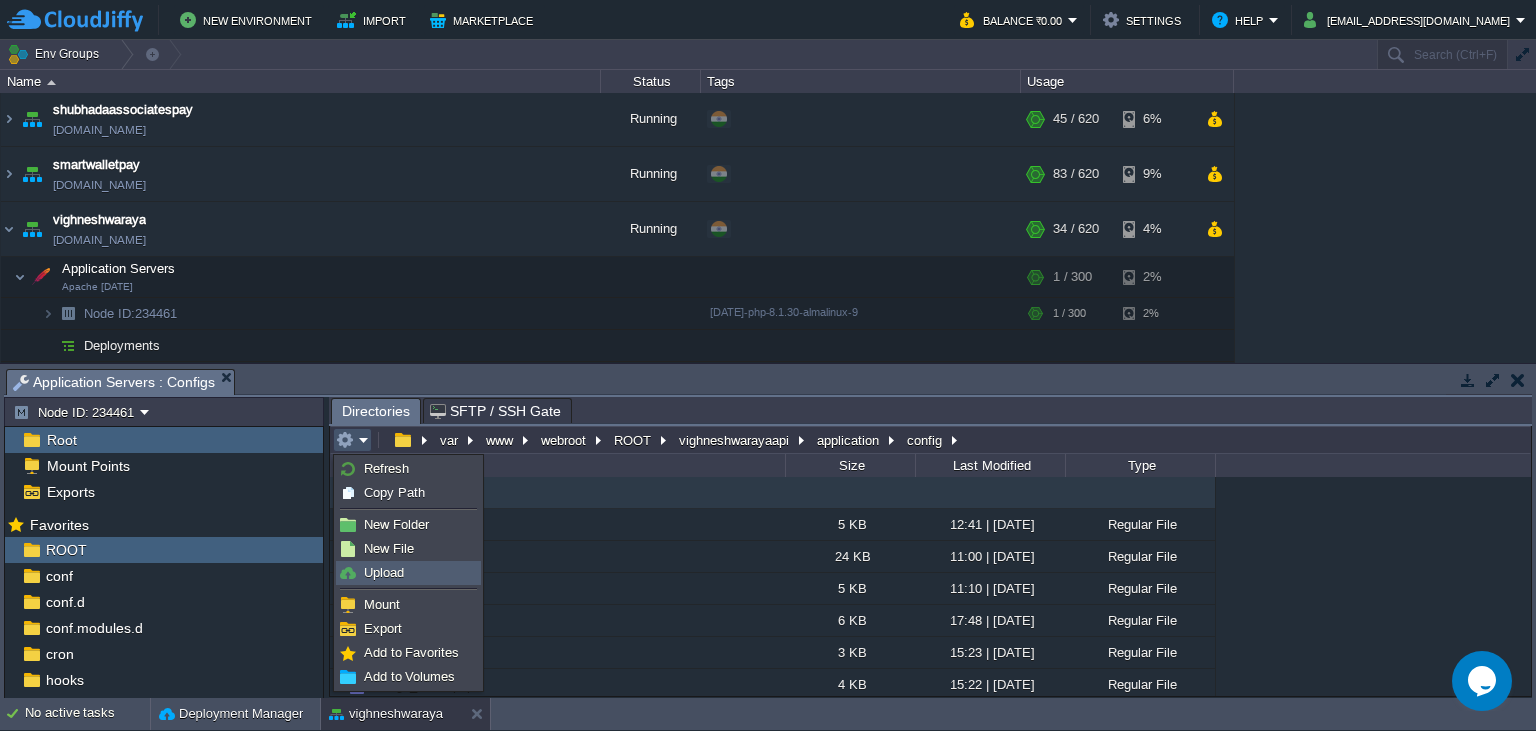 click on "Upload" at bounding box center (408, 573) 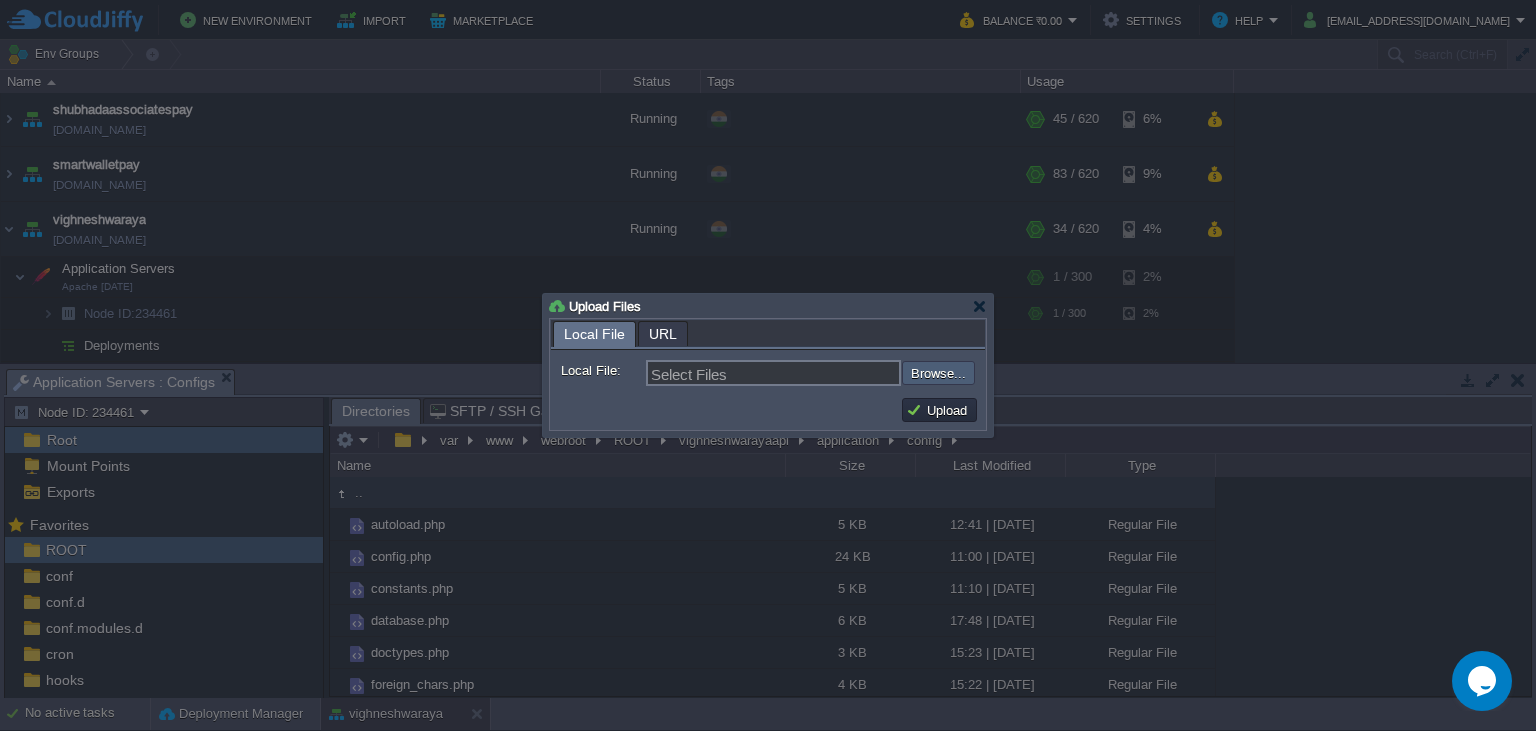 click at bounding box center (848, 373) 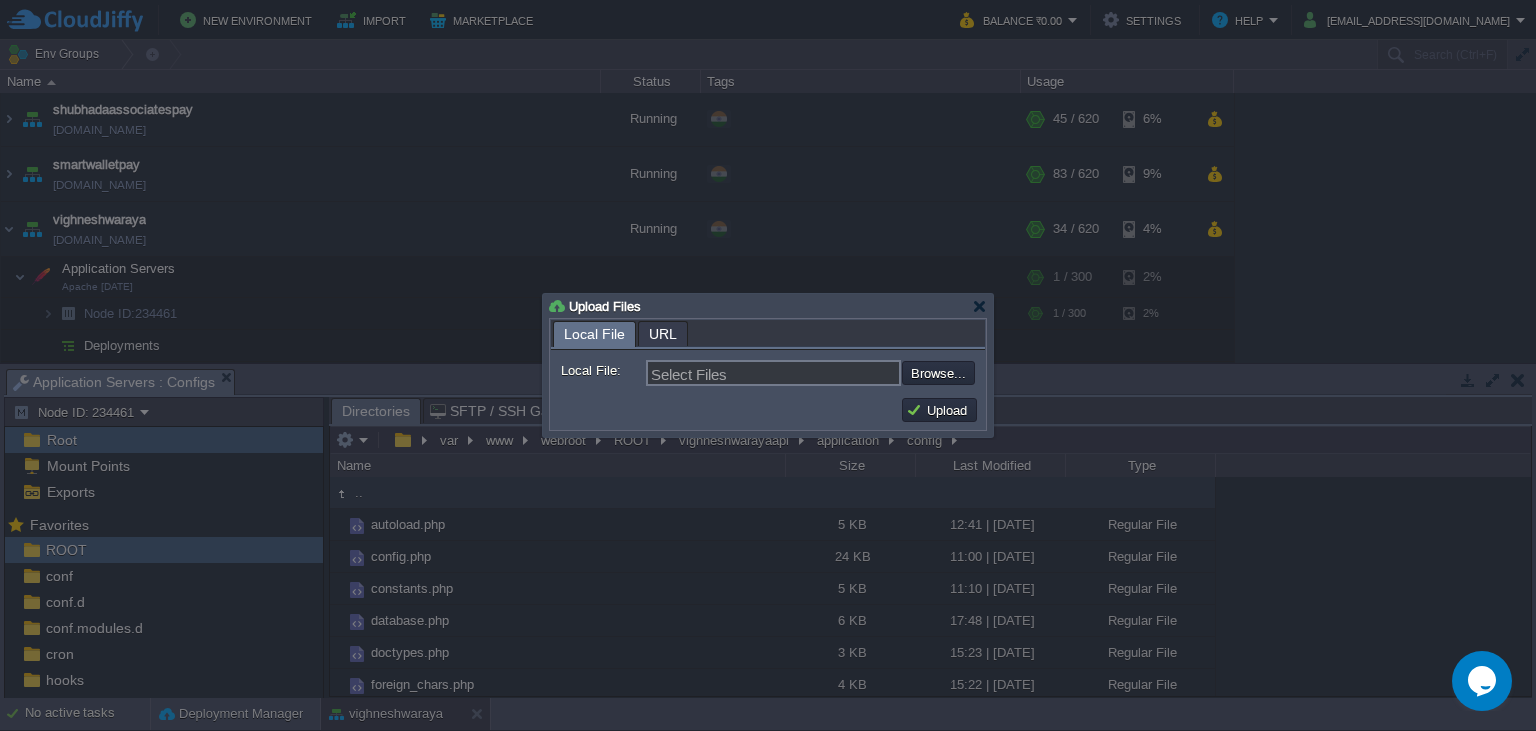 type on "C:\fakepath\config.php" 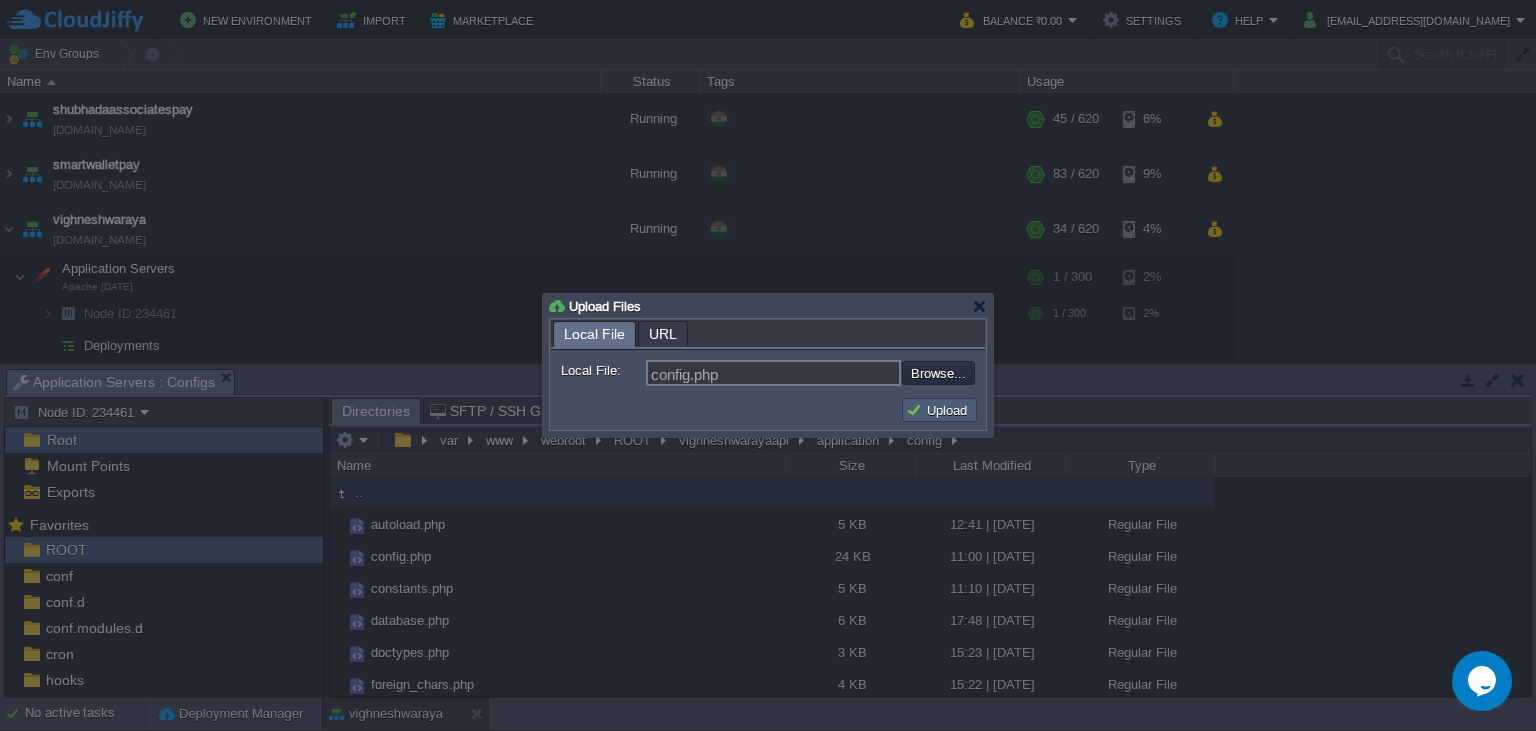 click on "Upload" at bounding box center [939, 410] 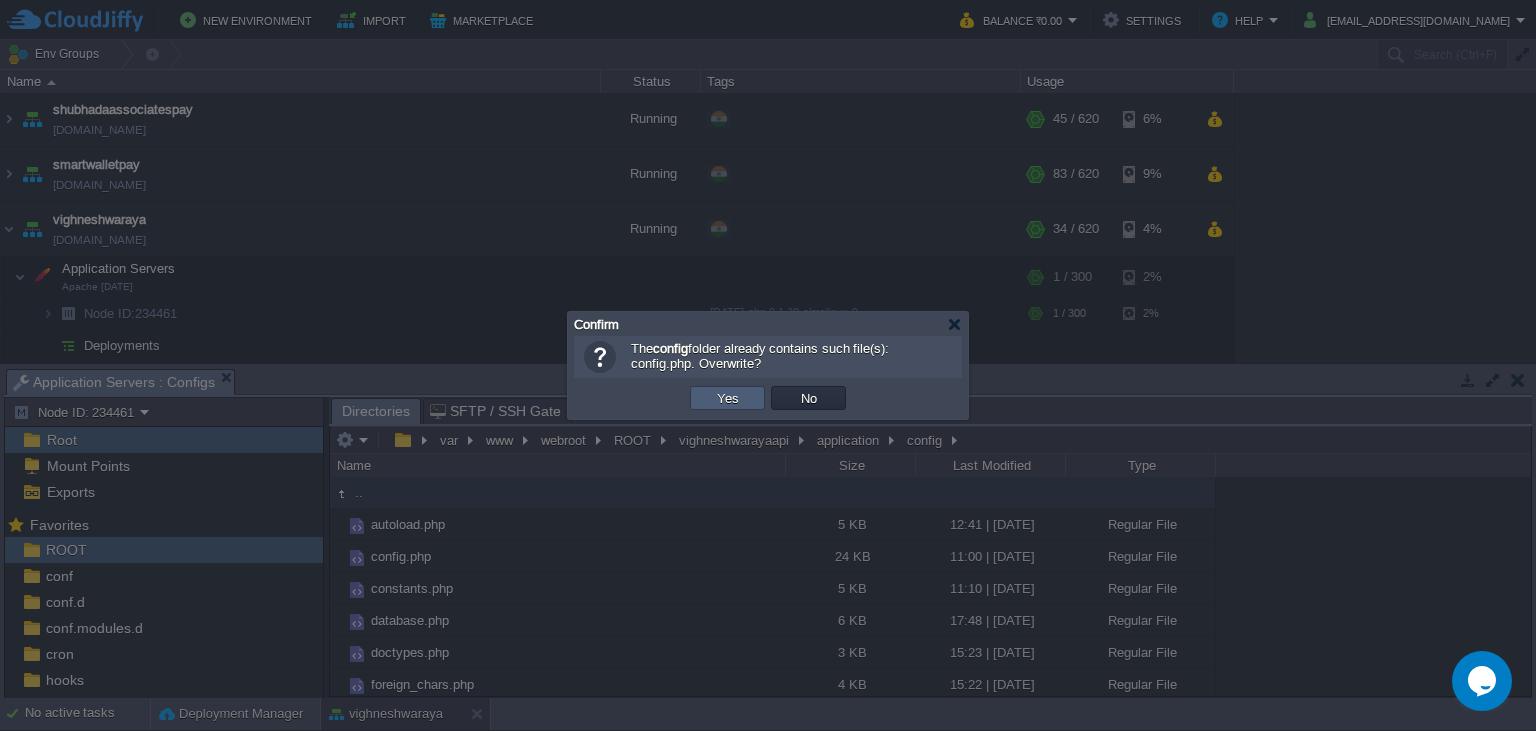 click on "Yes" at bounding box center (728, 398) 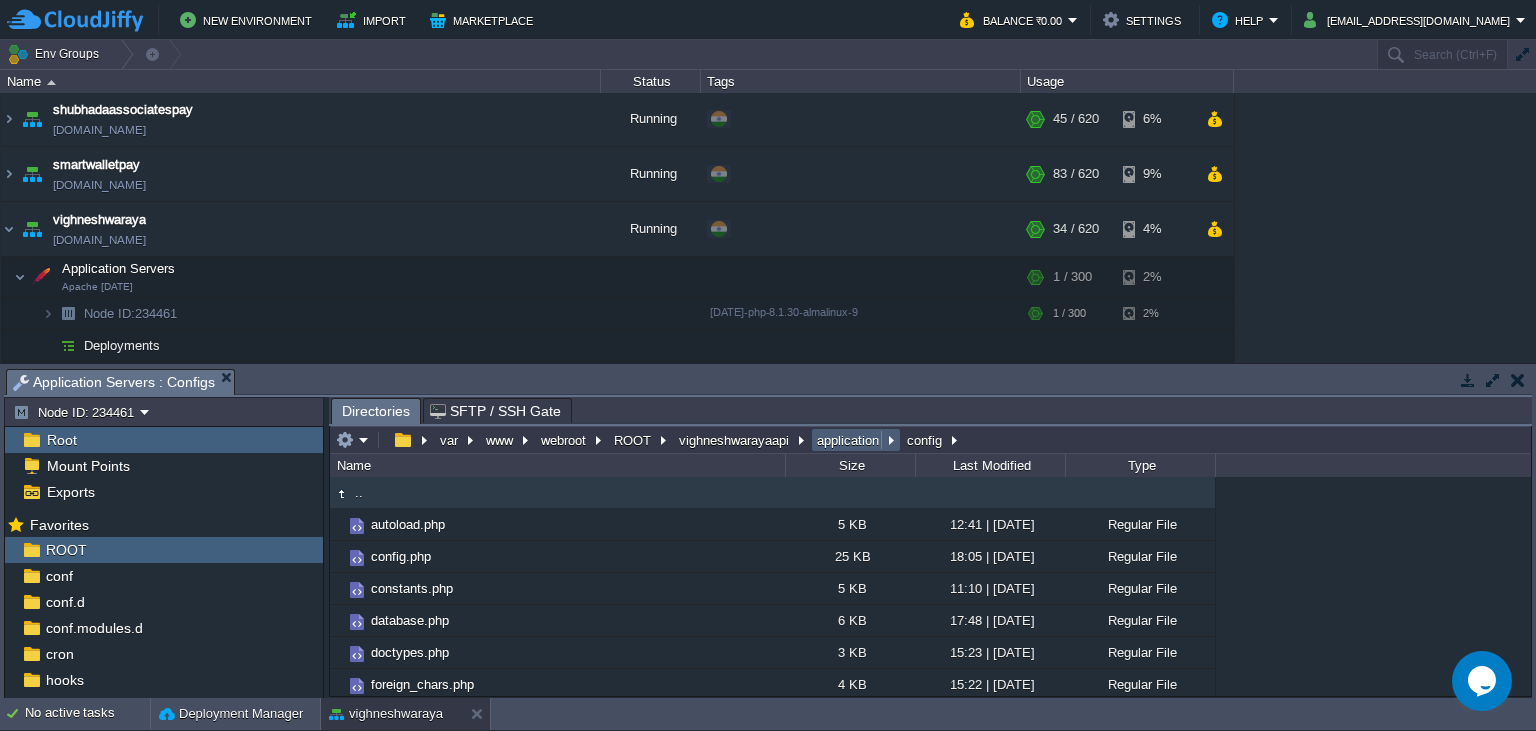 click on "application" at bounding box center (849, 440) 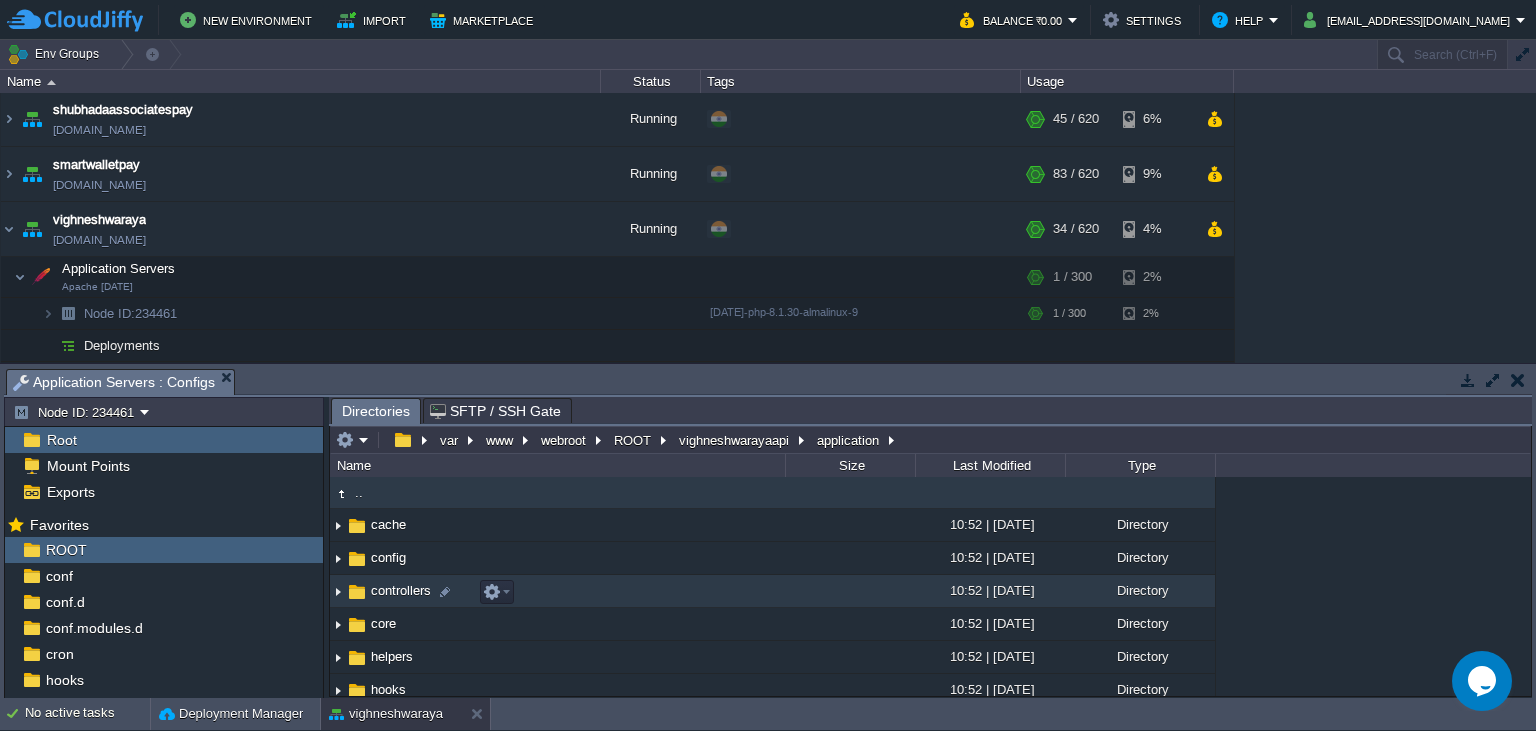 click on "controllers" at bounding box center [401, 590] 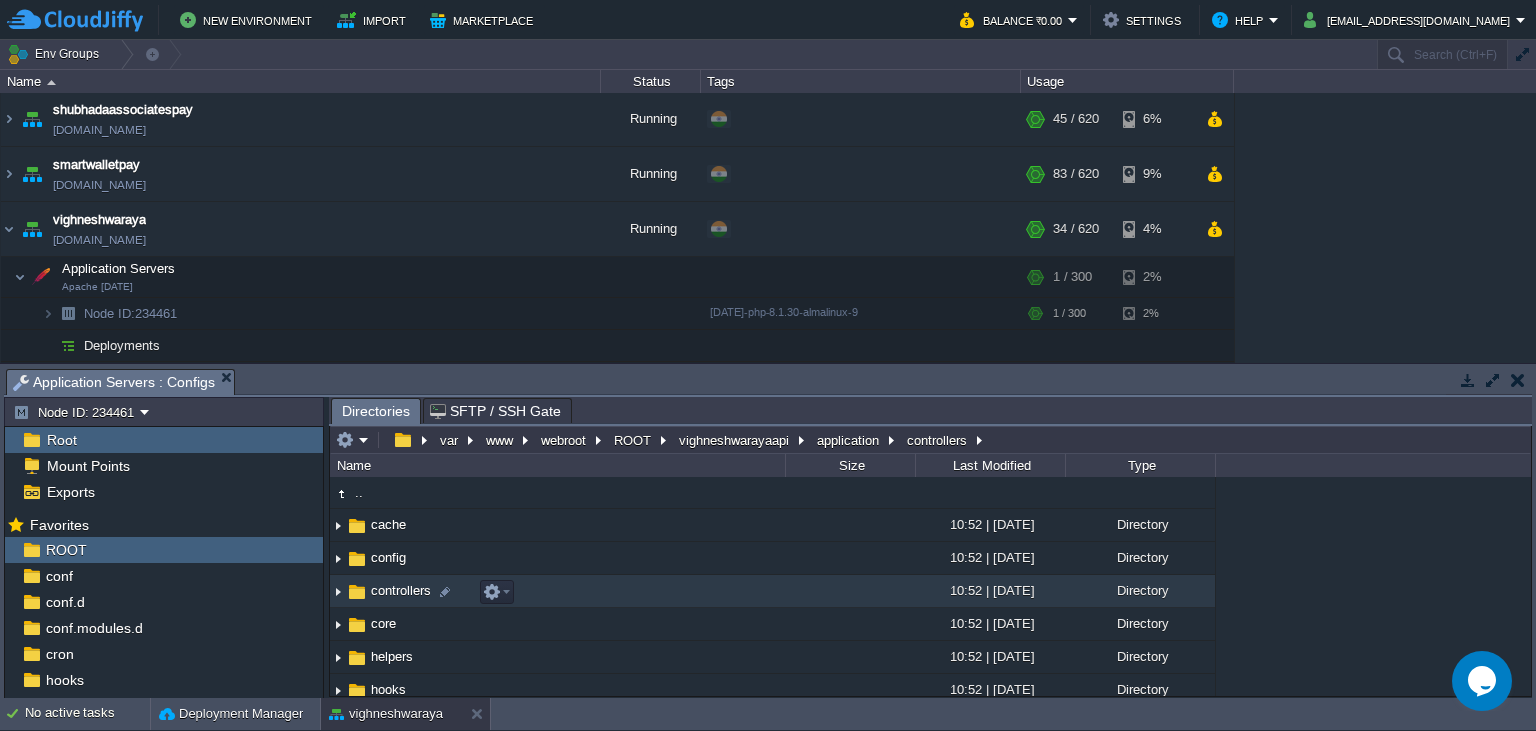 click on "controllers" at bounding box center [401, 590] 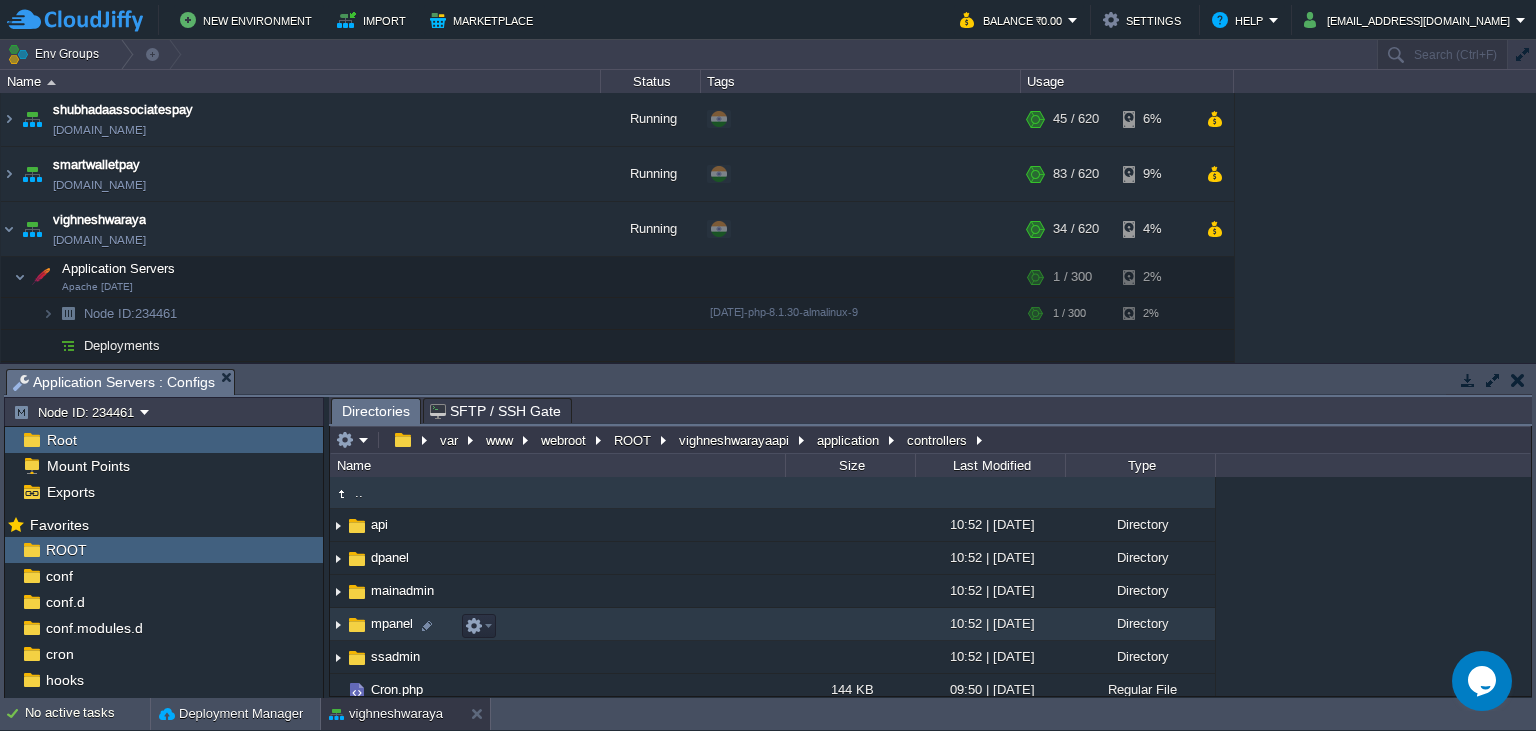 click on "mpanel" at bounding box center [392, 623] 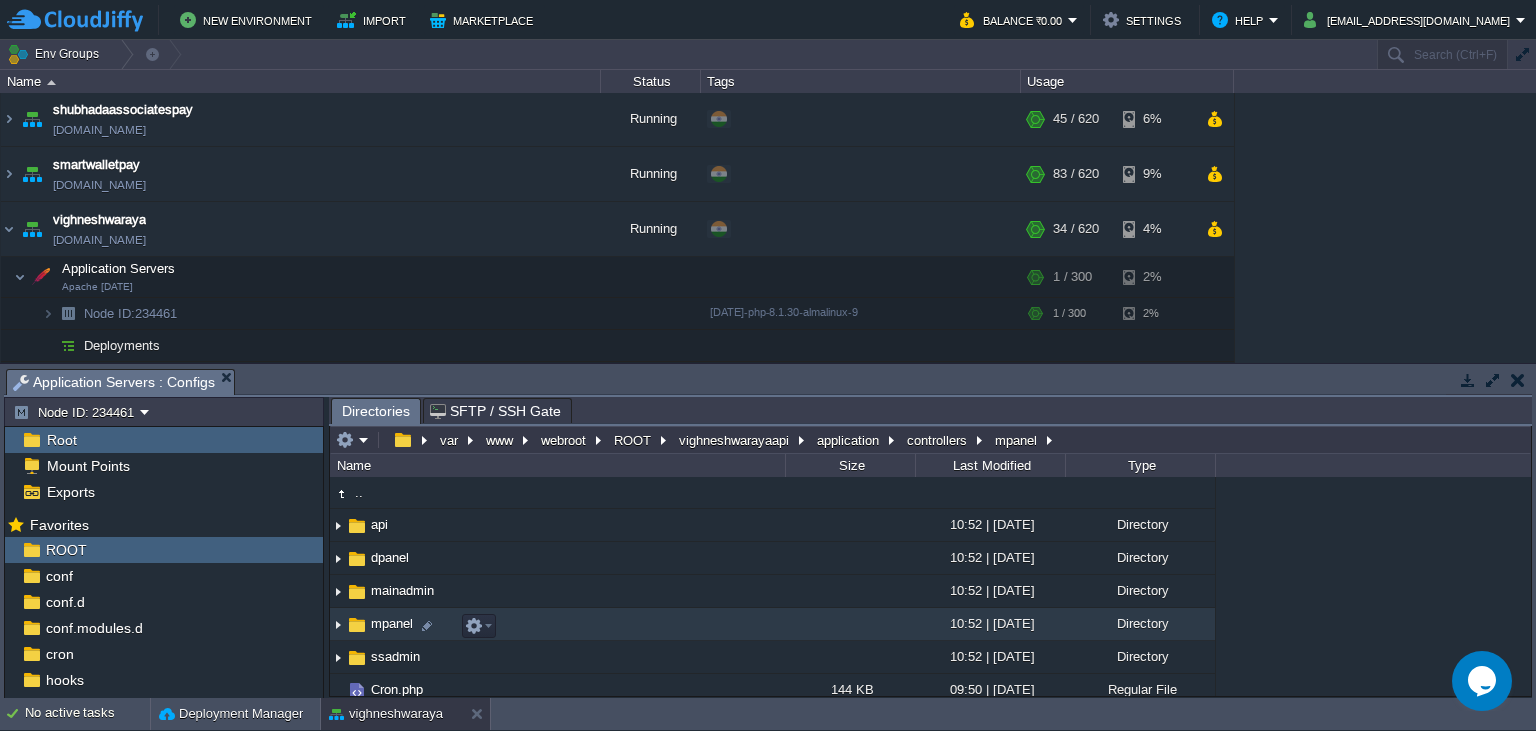 click on "mpanel" at bounding box center [392, 623] 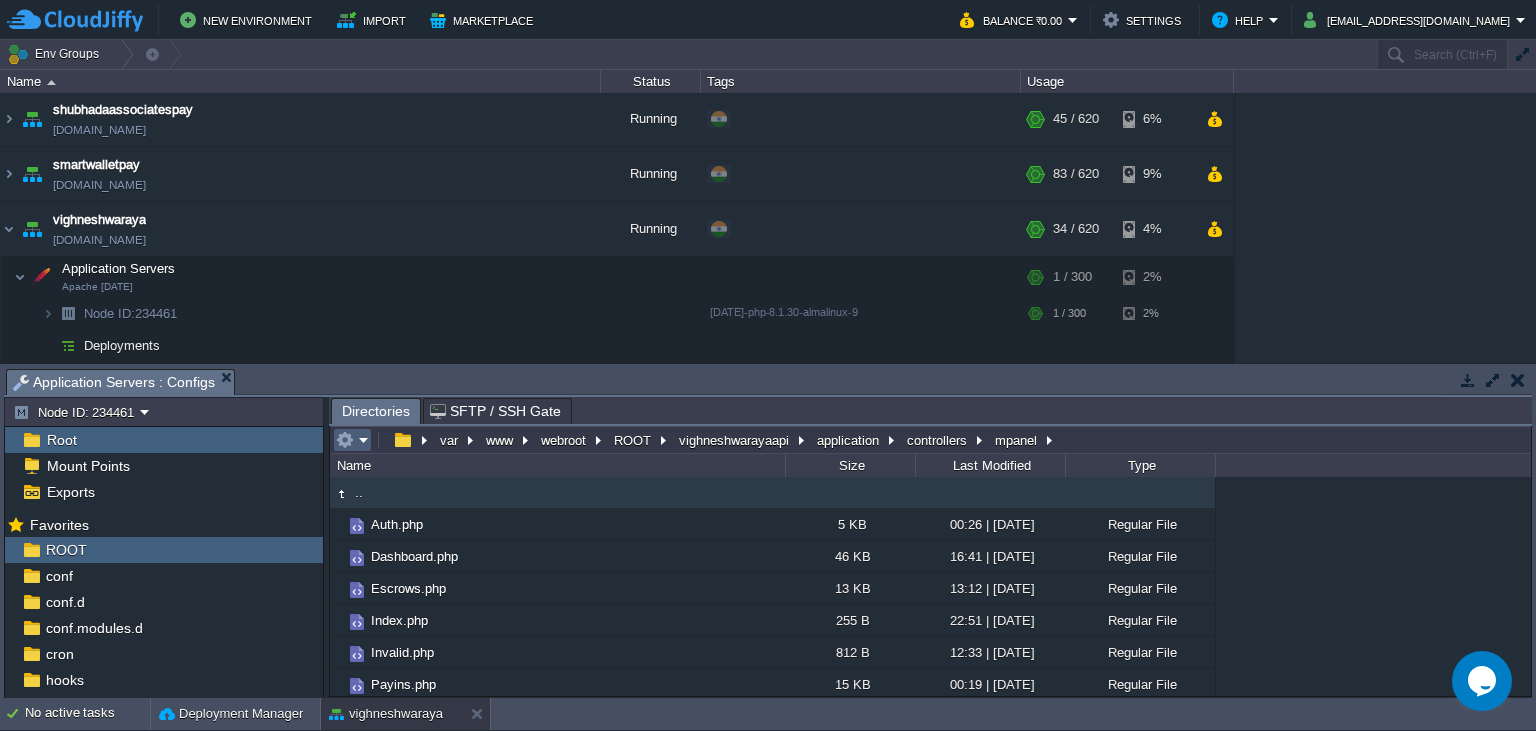 click at bounding box center [352, 440] 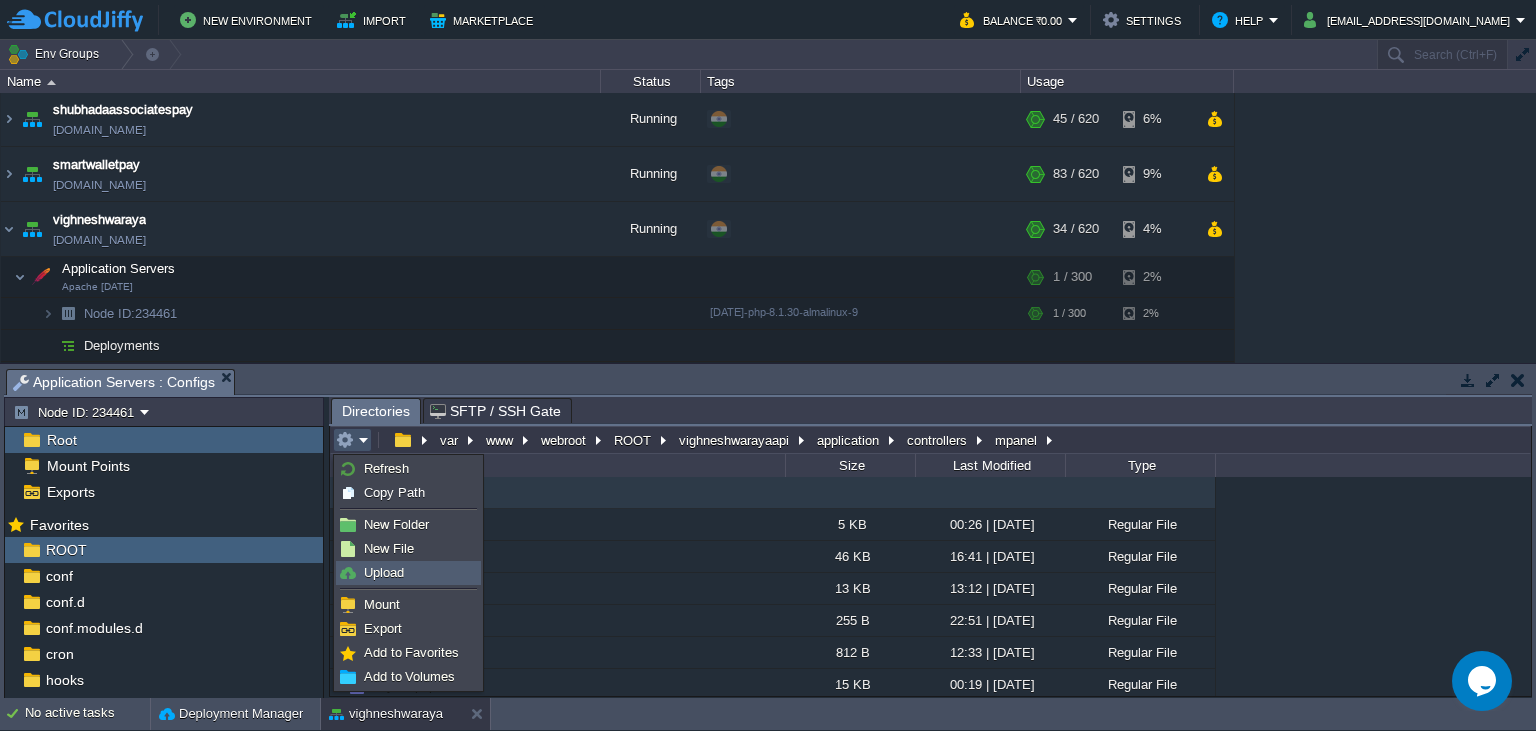 click on "Upload" at bounding box center [408, 573] 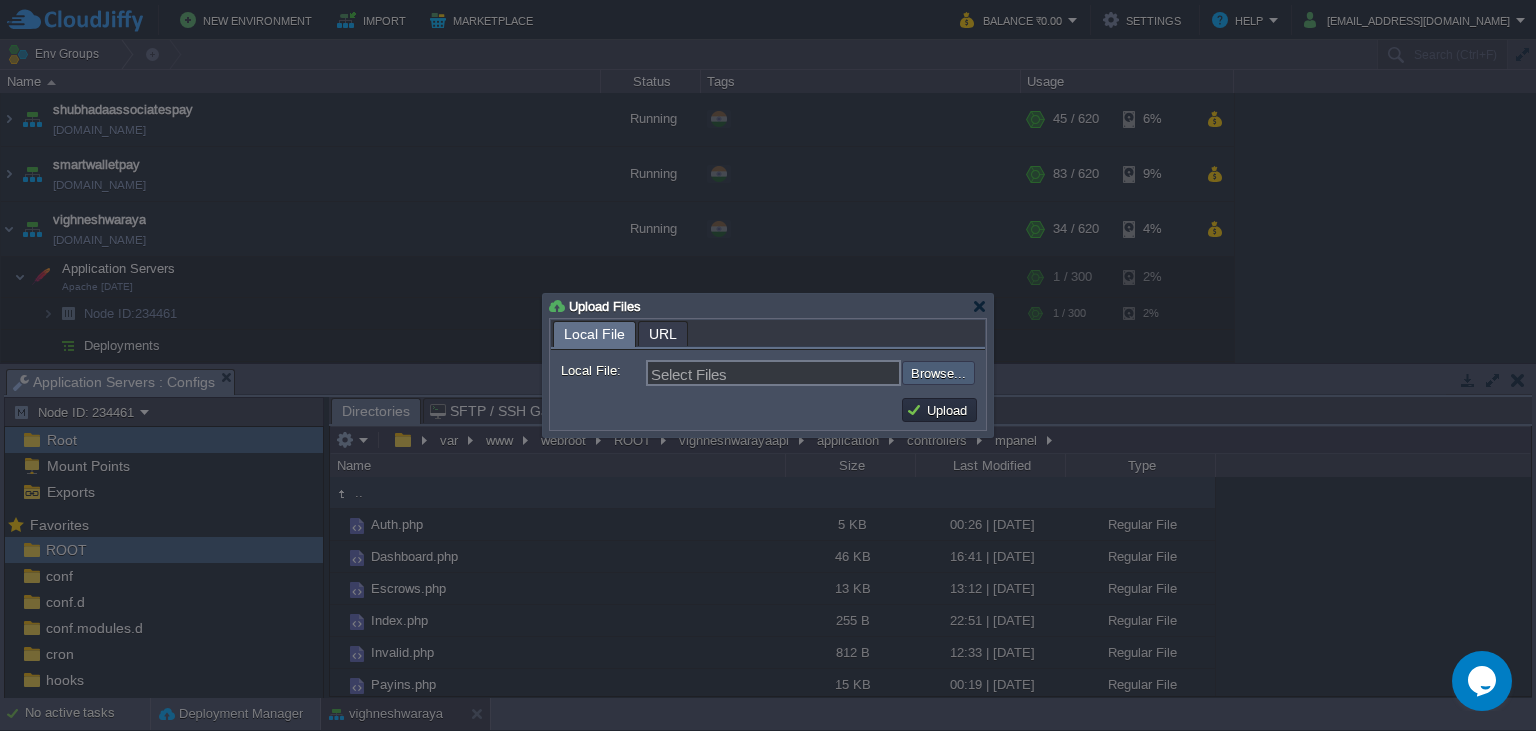 click at bounding box center [848, 373] 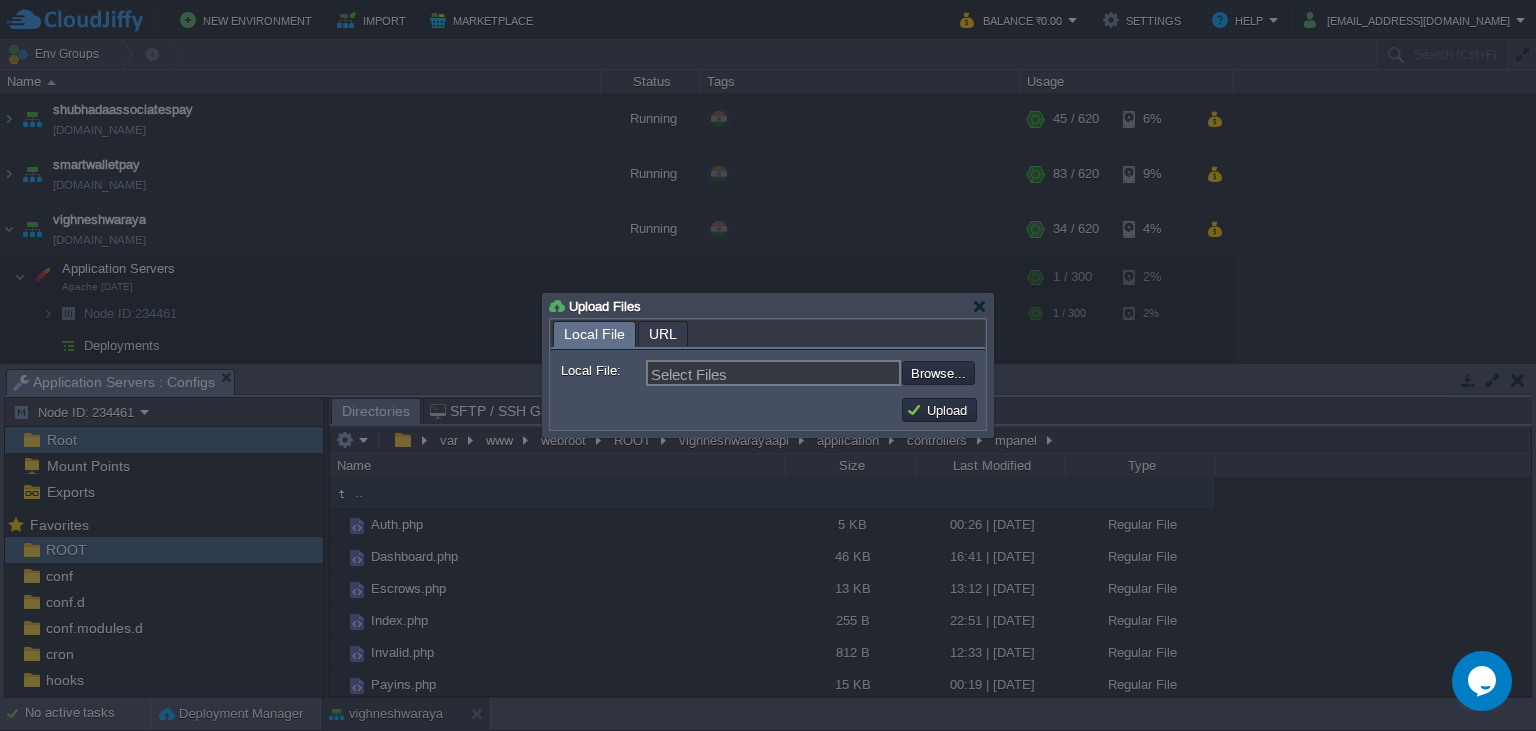 type on "C:\fakepath\Payouts.php" 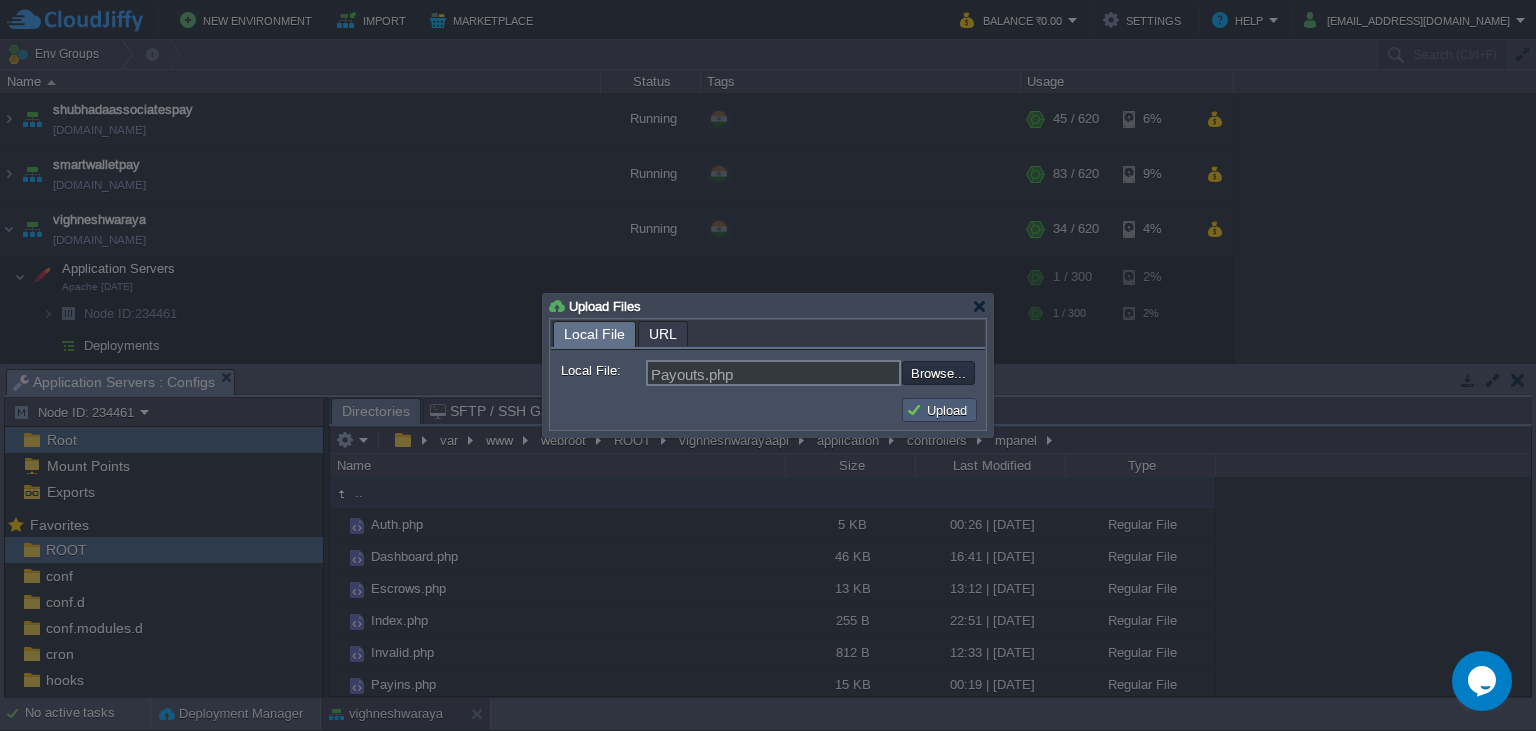 click on "Upload" at bounding box center (939, 410) 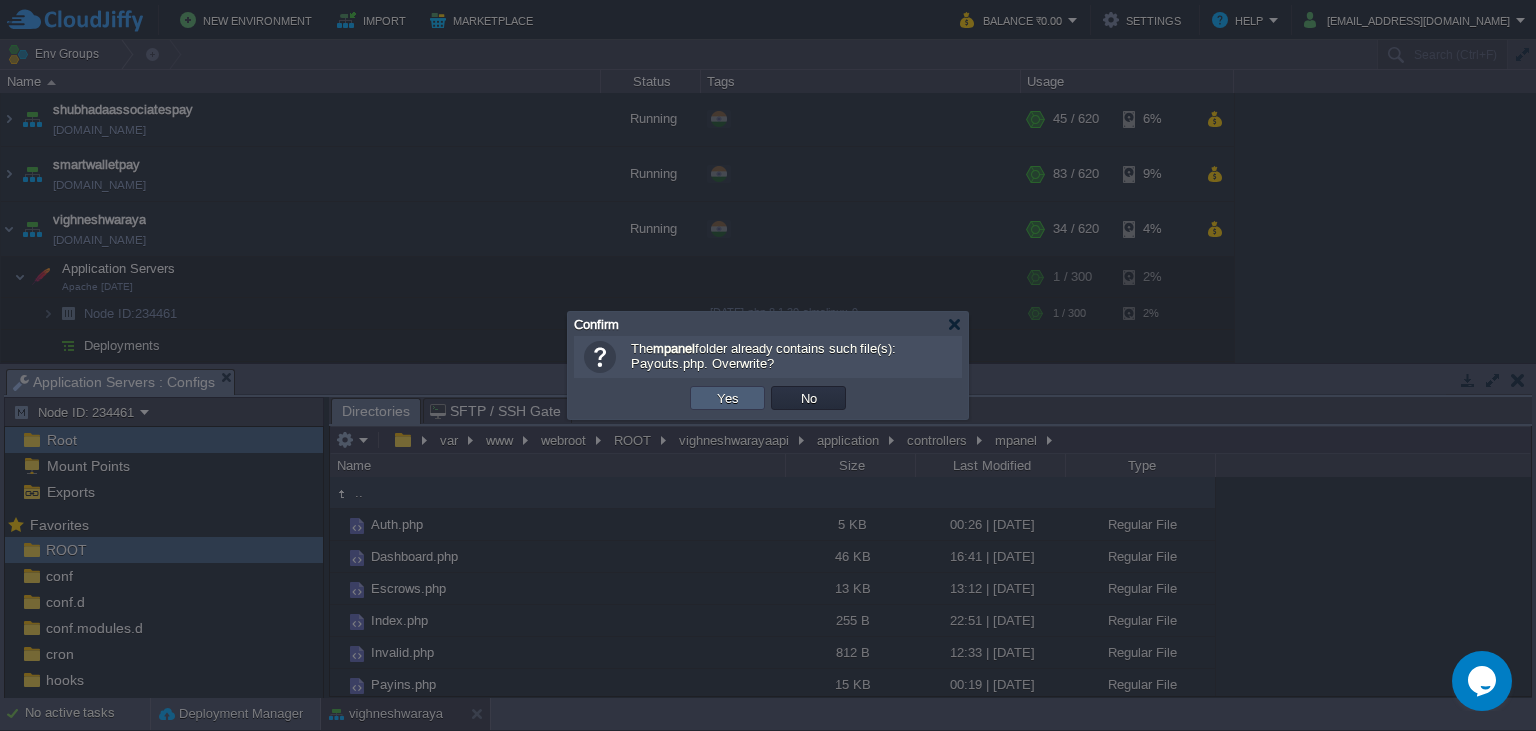 click on "Yes" at bounding box center (728, 398) 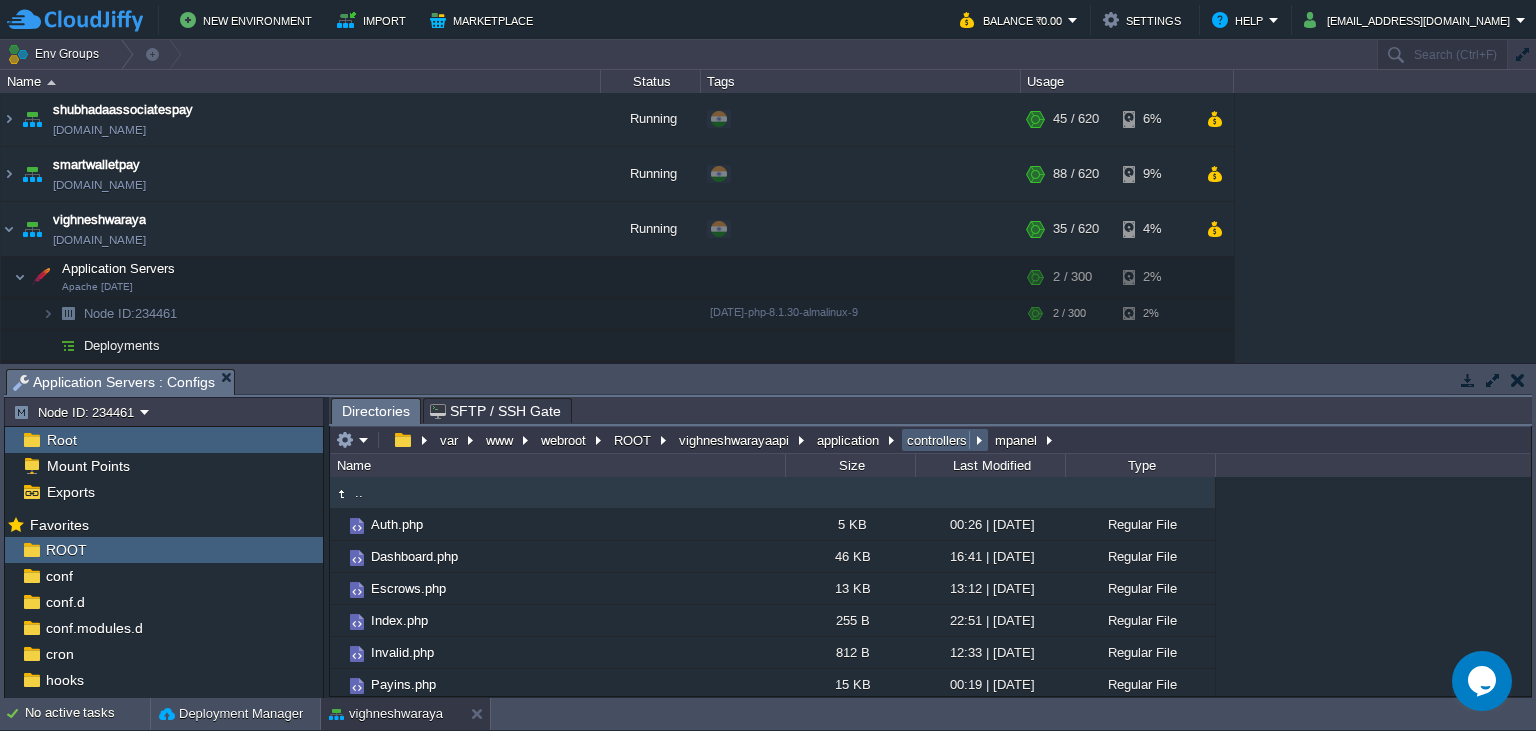 click on "controllers" at bounding box center [938, 440] 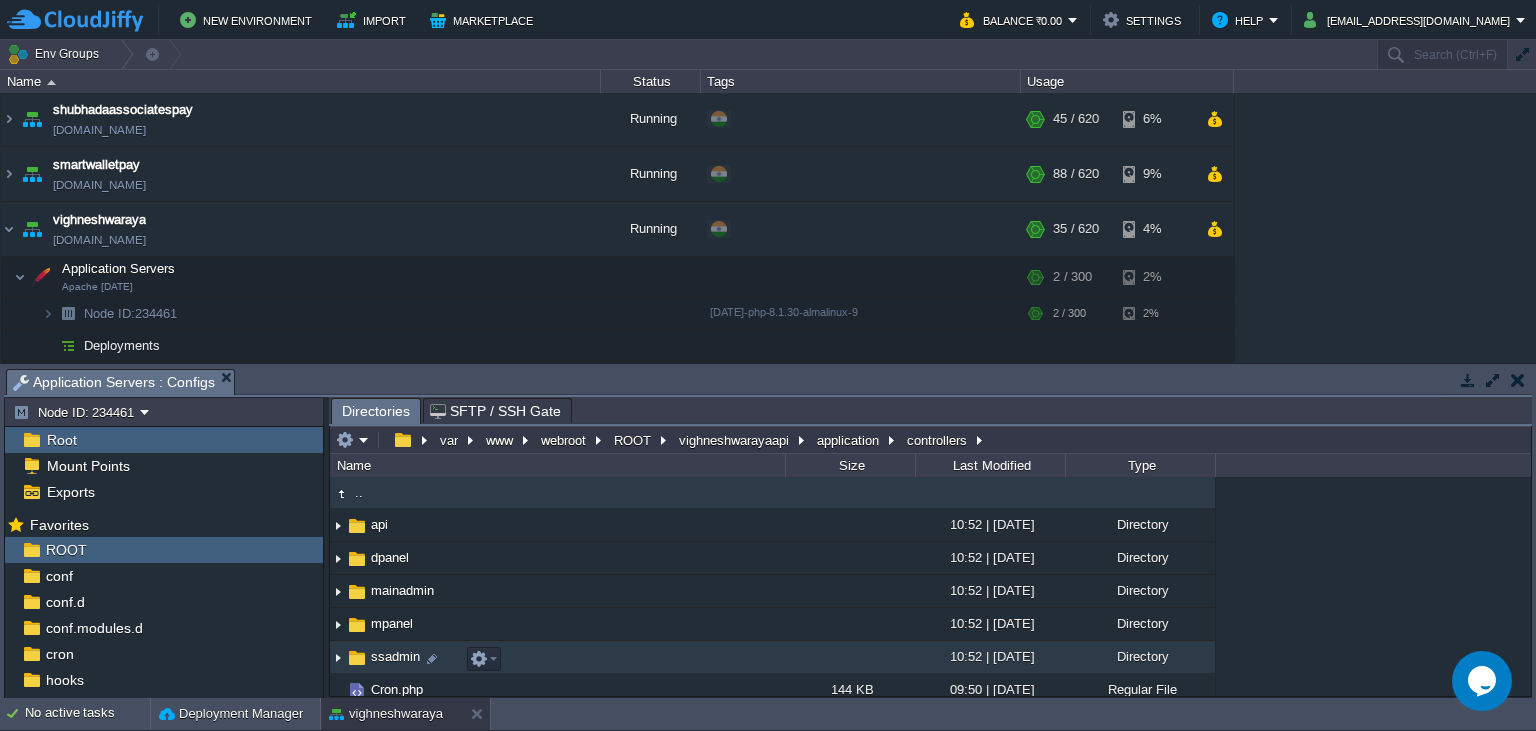 click on "ssadmin" at bounding box center [395, 656] 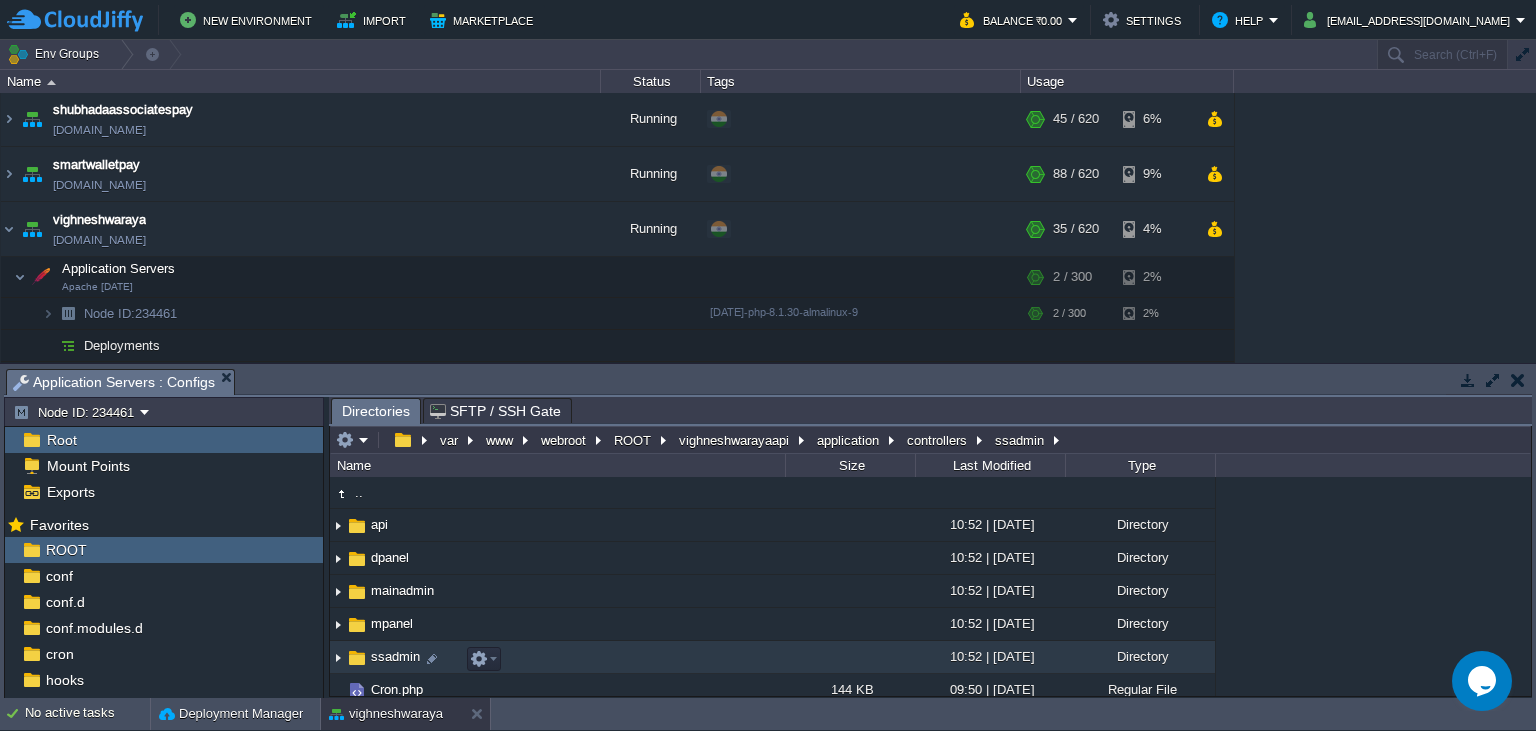 click on "ssadmin" at bounding box center (395, 656) 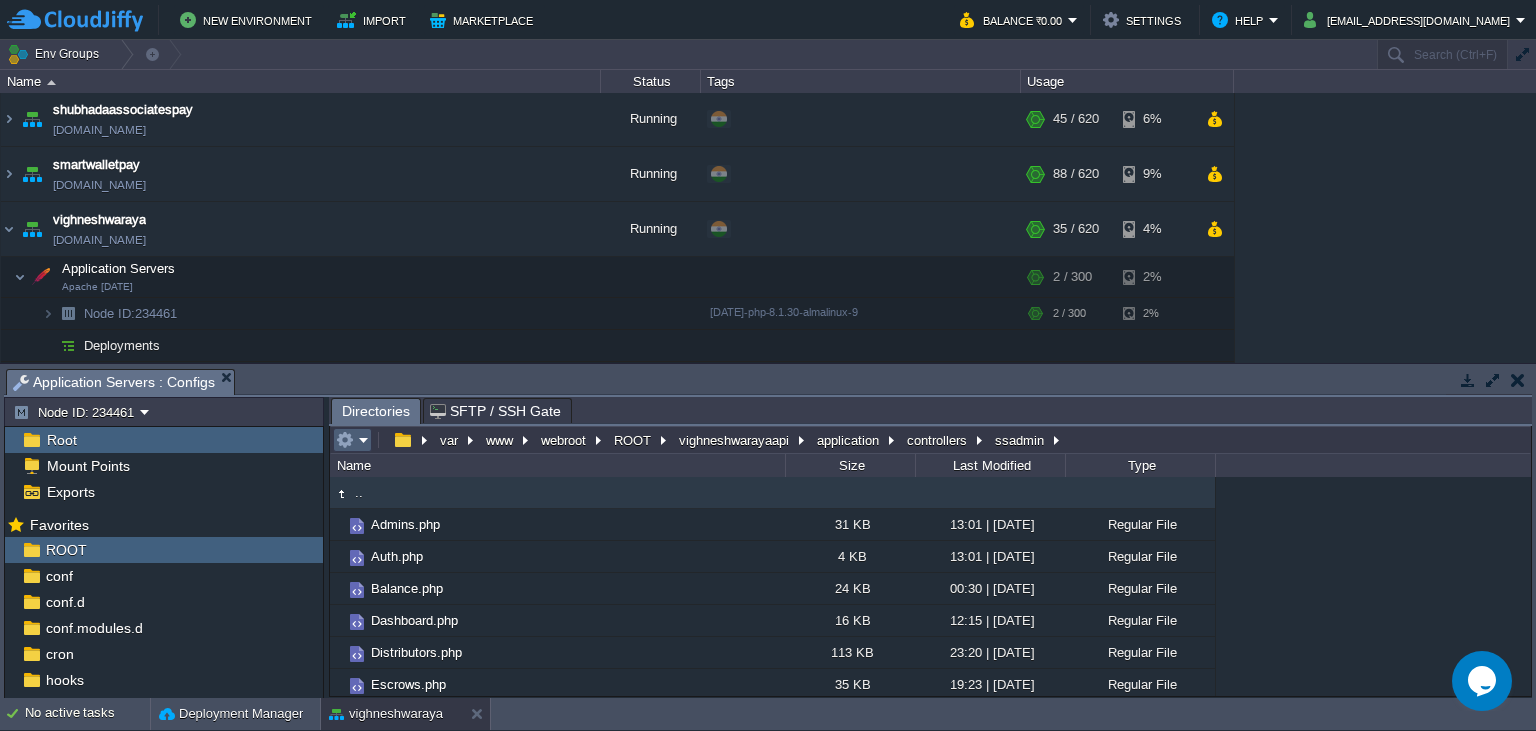 click at bounding box center (352, 440) 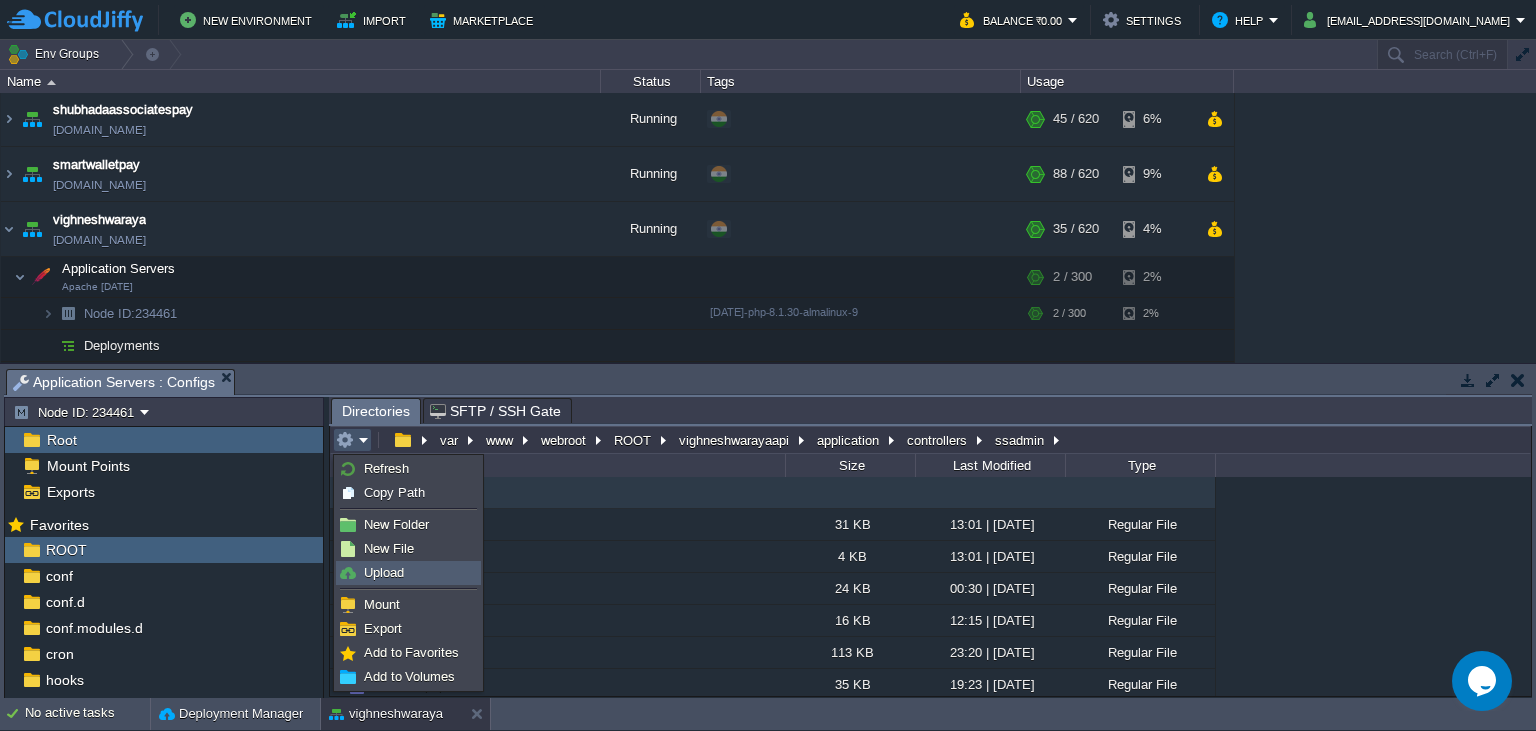 click on "Upload" at bounding box center (384, 572) 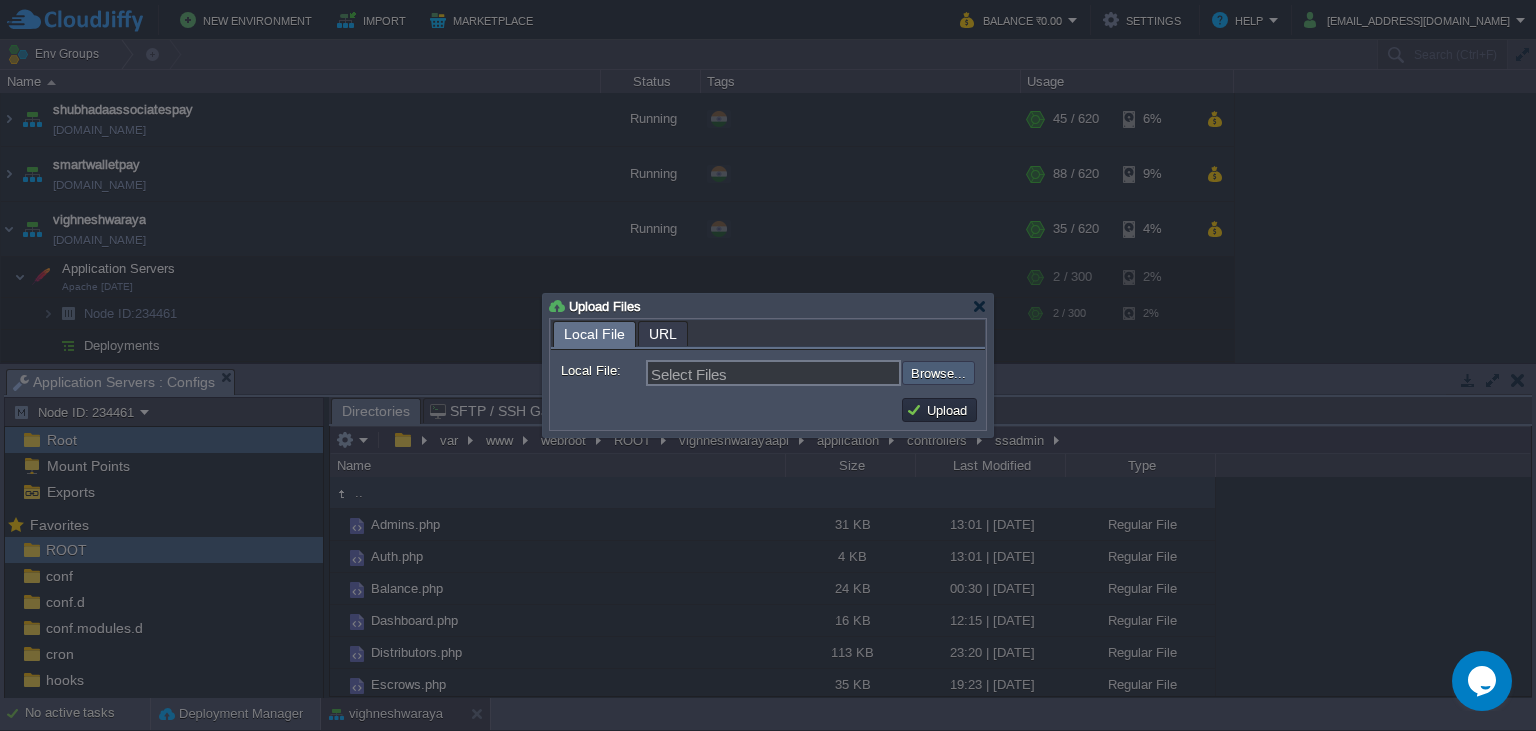 click at bounding box center [848, 373] 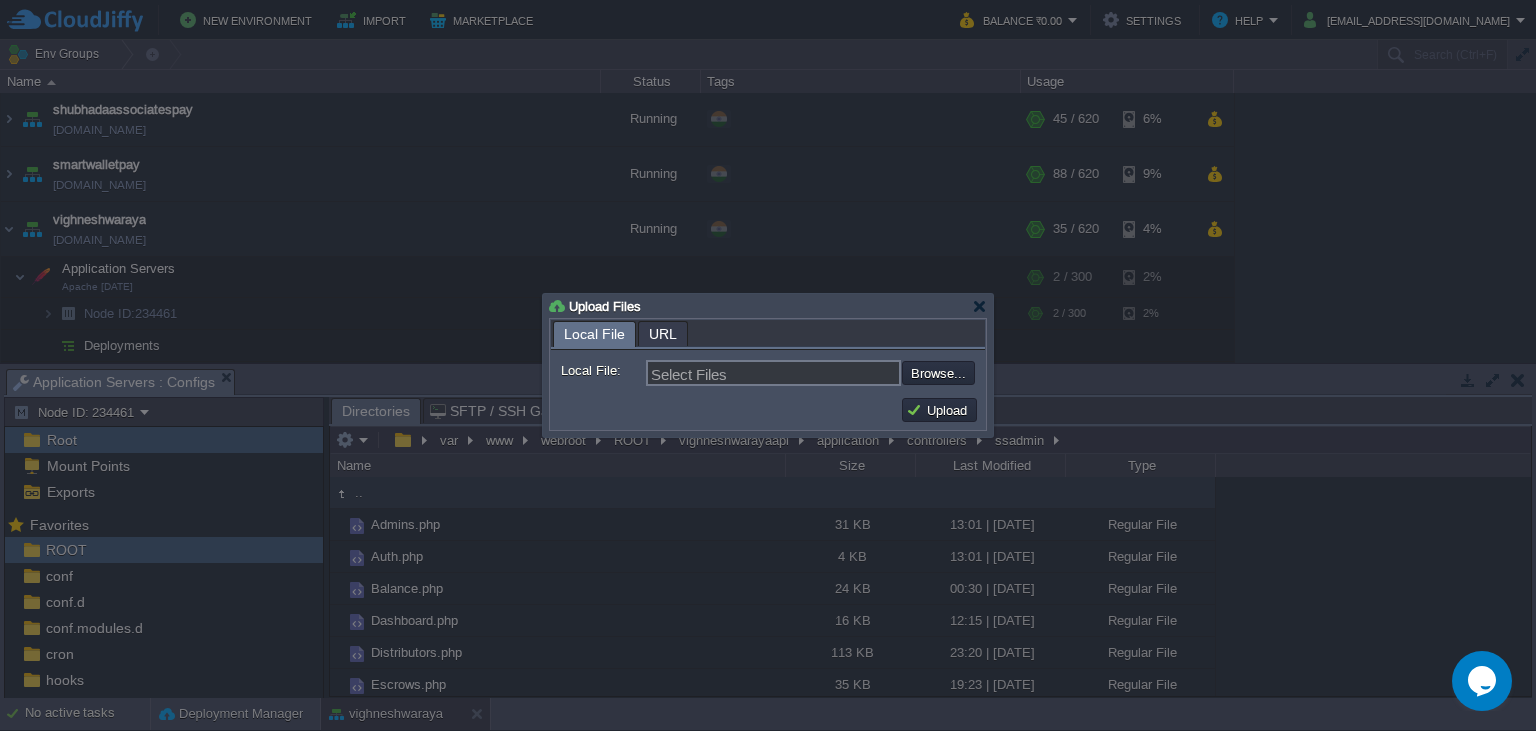 type on "C:\fakepath\Payouts.php" 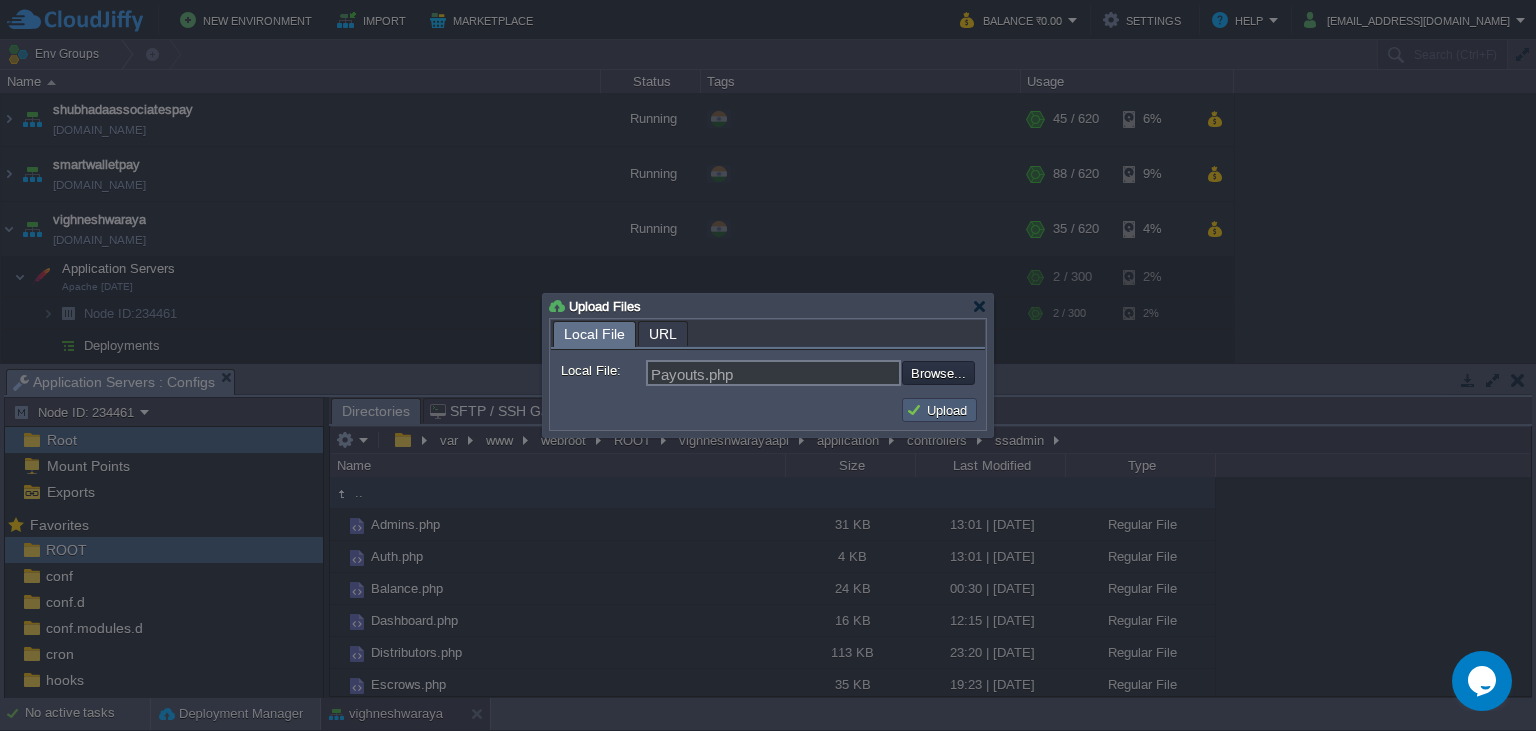 click on "Upload" at bounding box center (939, 410) 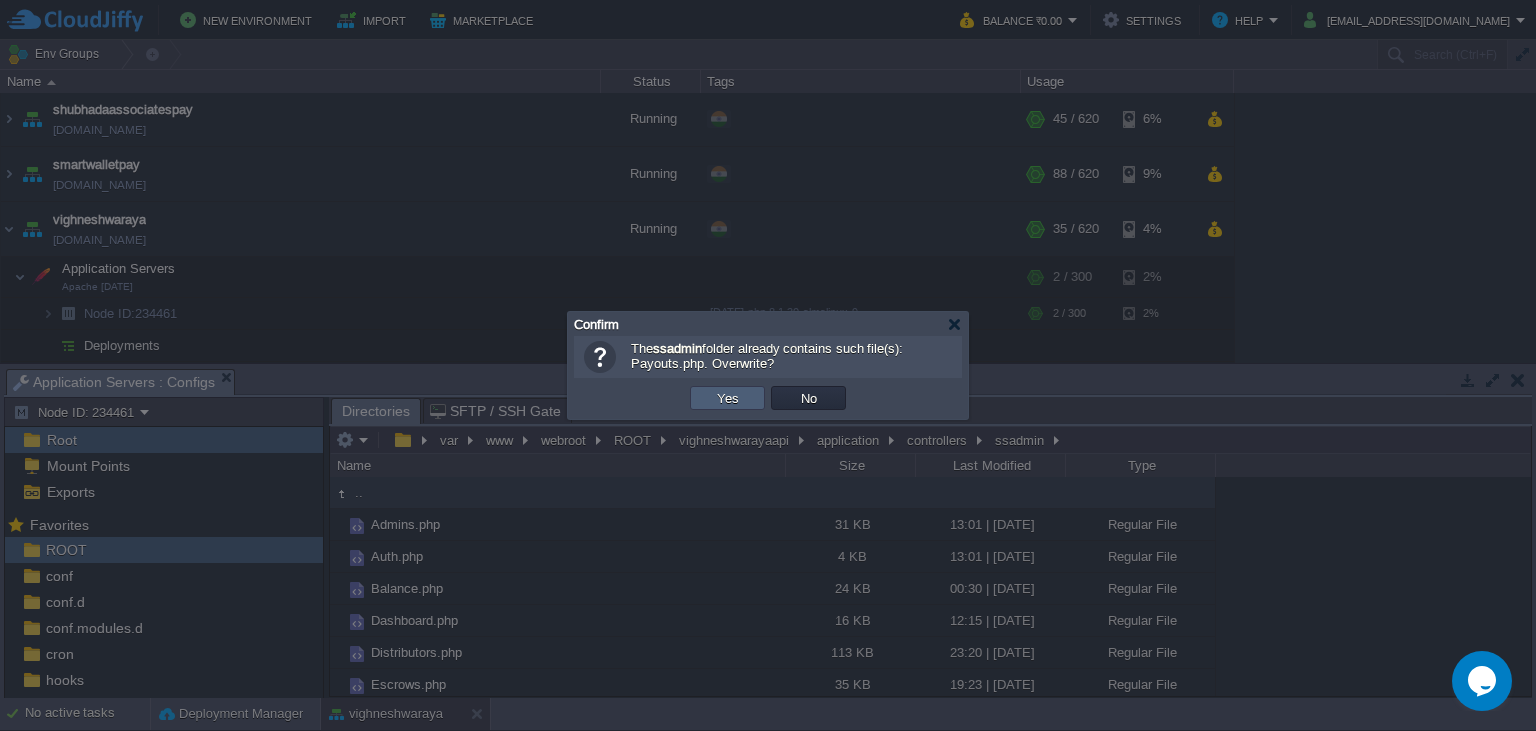 click on "Yes" at bounding box center (727, 398) 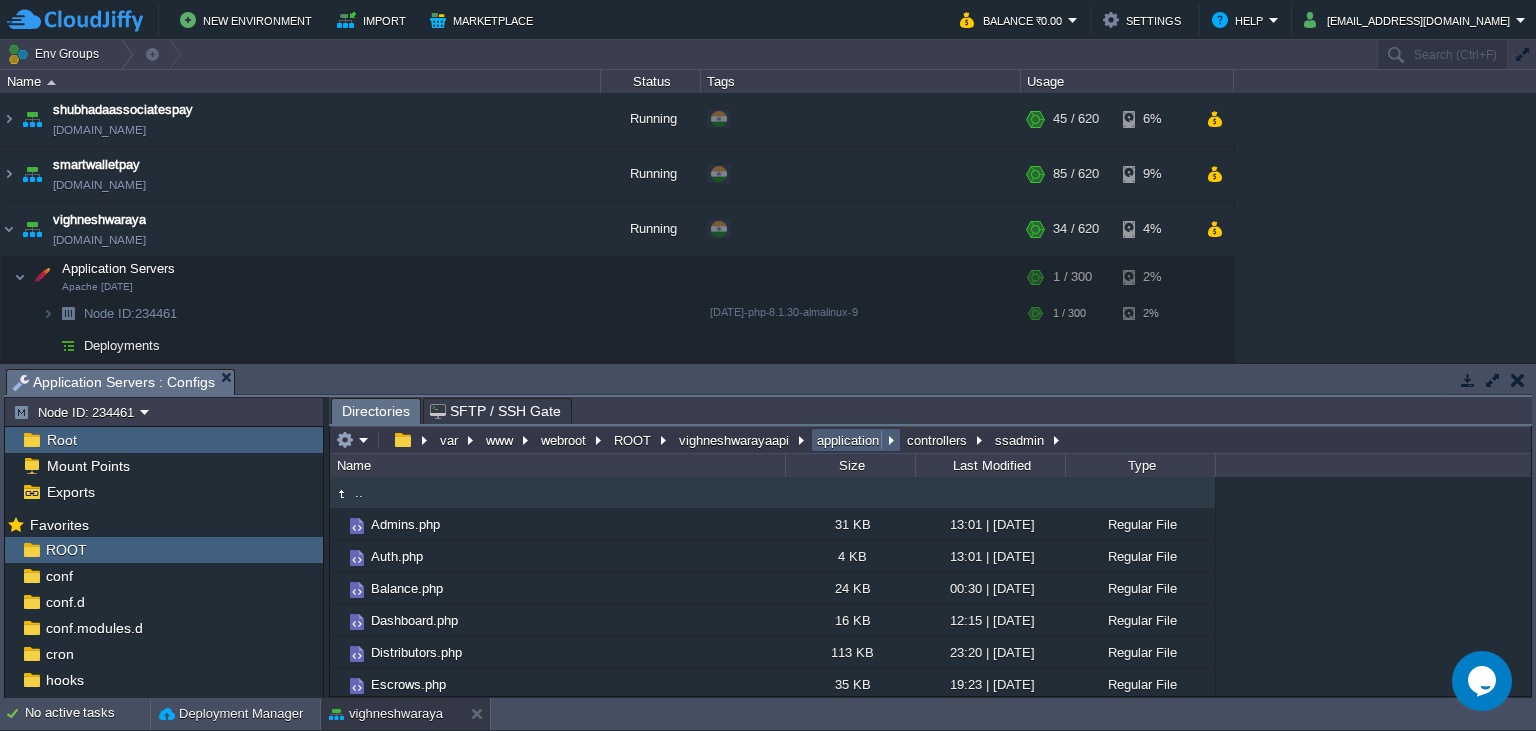 click on "application" at bounding box center (849, 440) 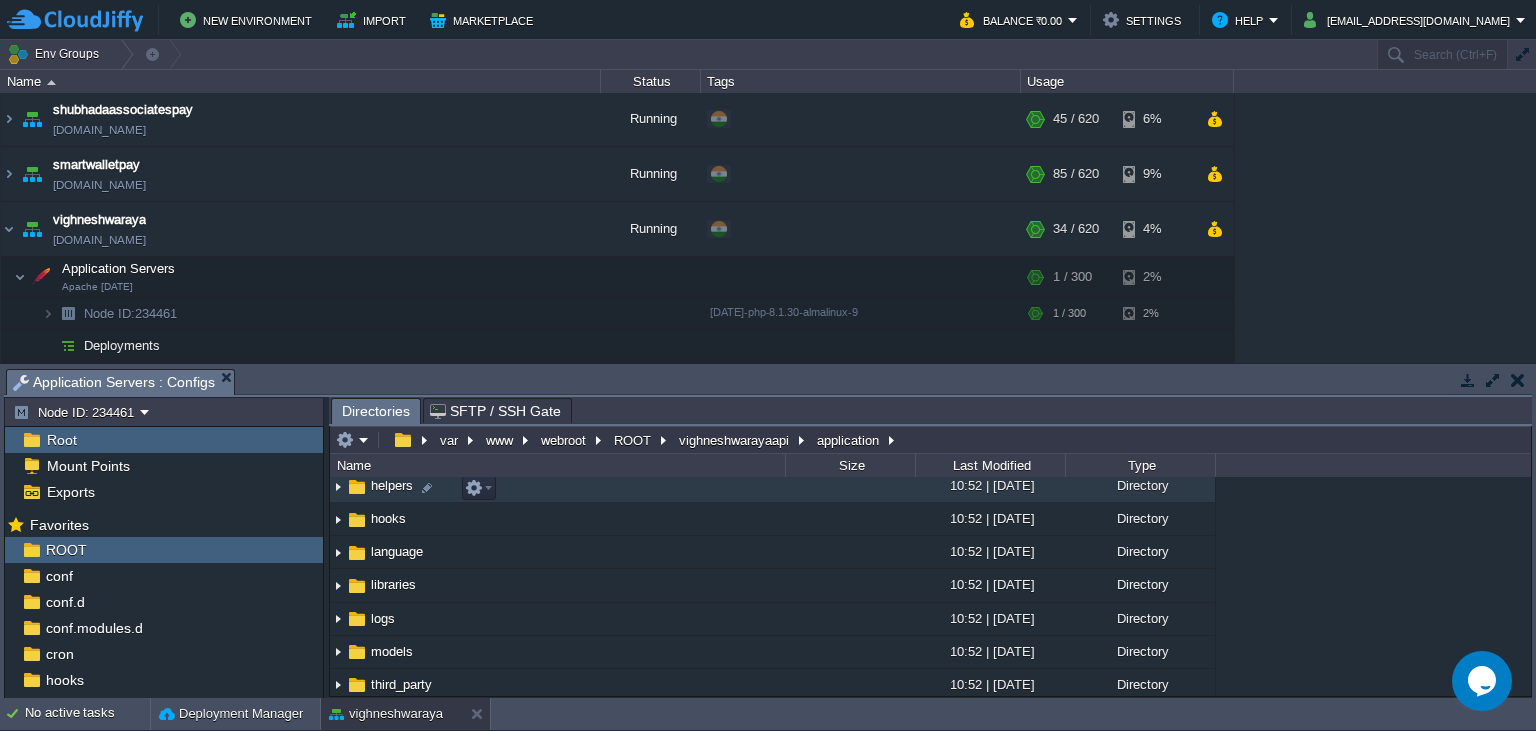 scroll, scrollTop: 182, scrollLeft: 0, axis: vertical 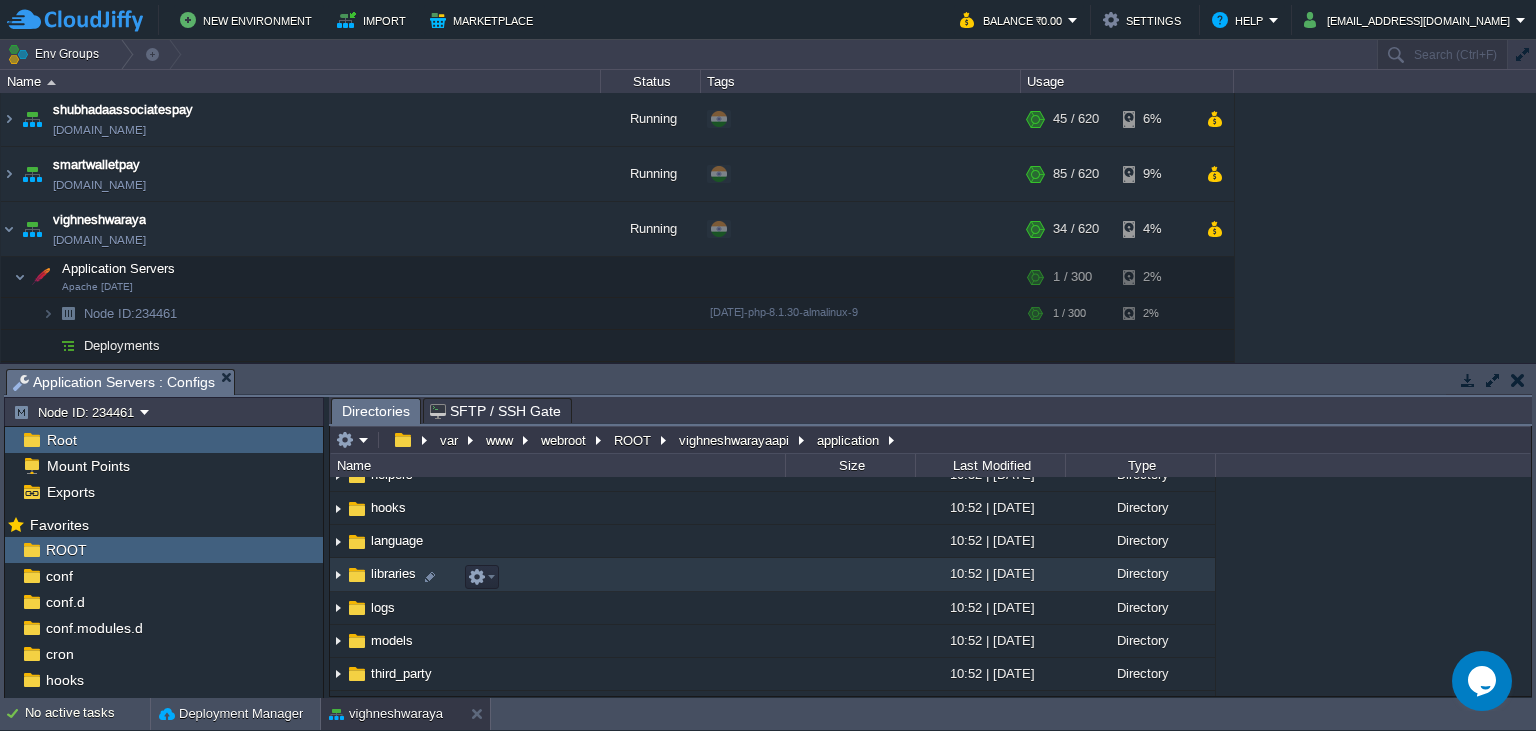 click on "libraries" at bounding box center [393, 573] 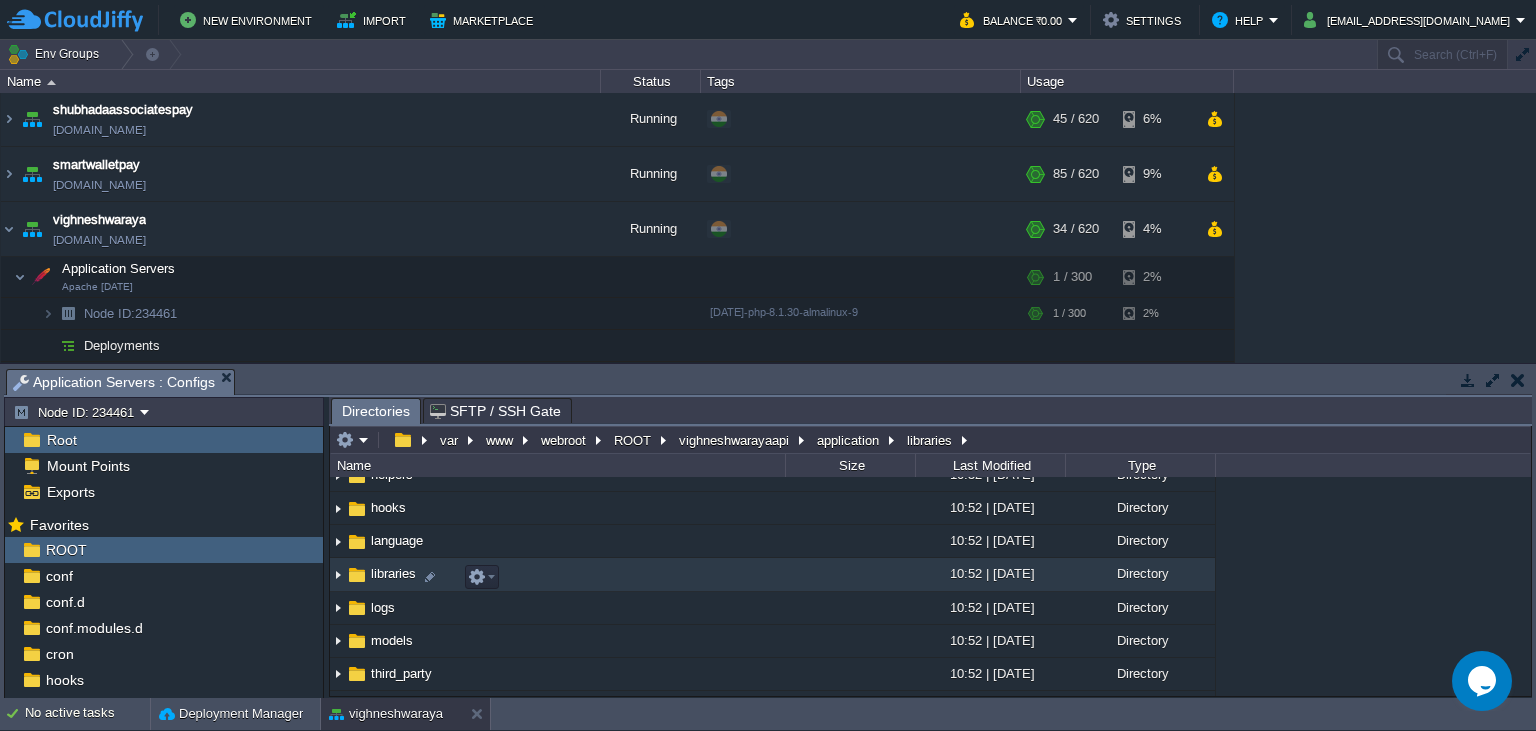 click on "libraries" at bounding box center [393, 573] 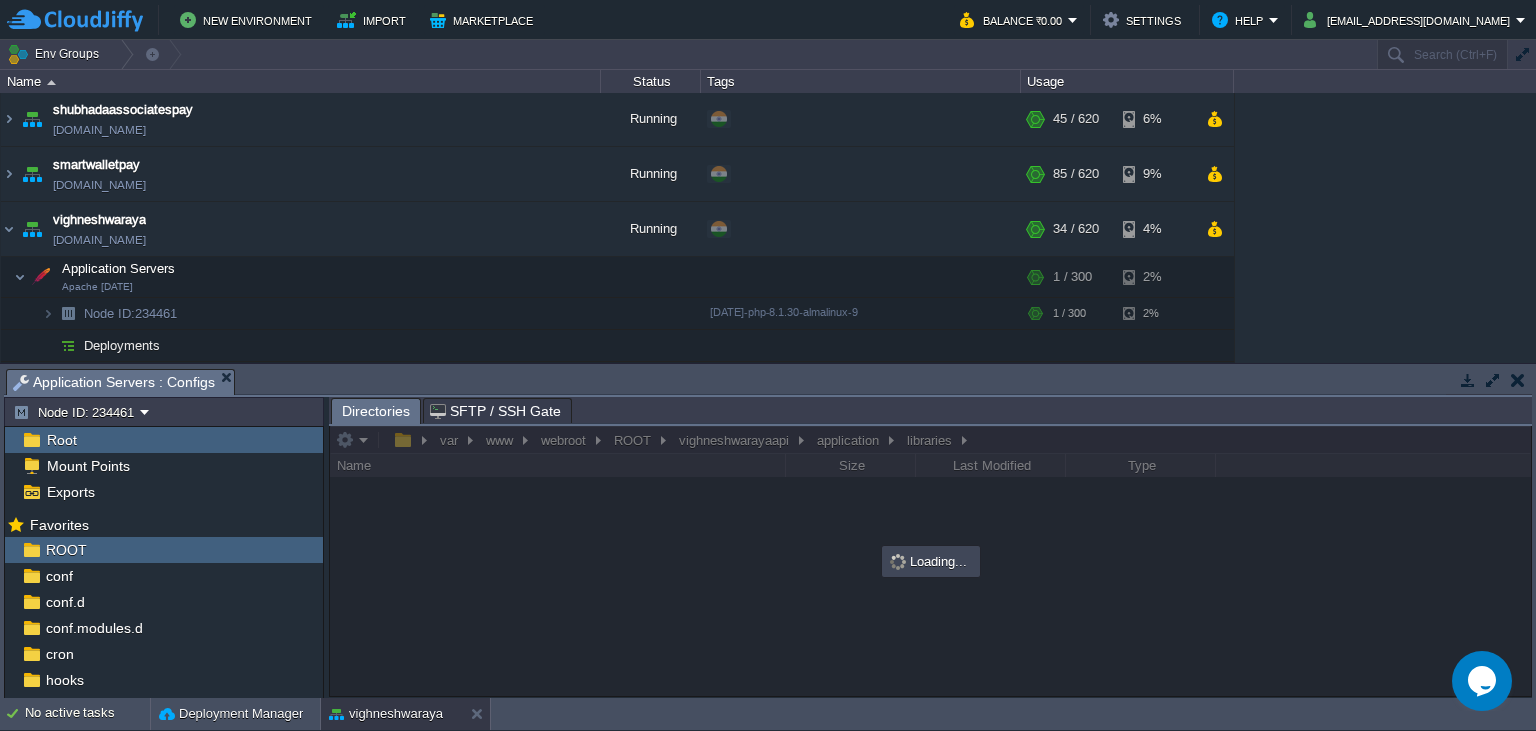 scroll, scrollTop: 0, scrollLeft: 0, axis: both 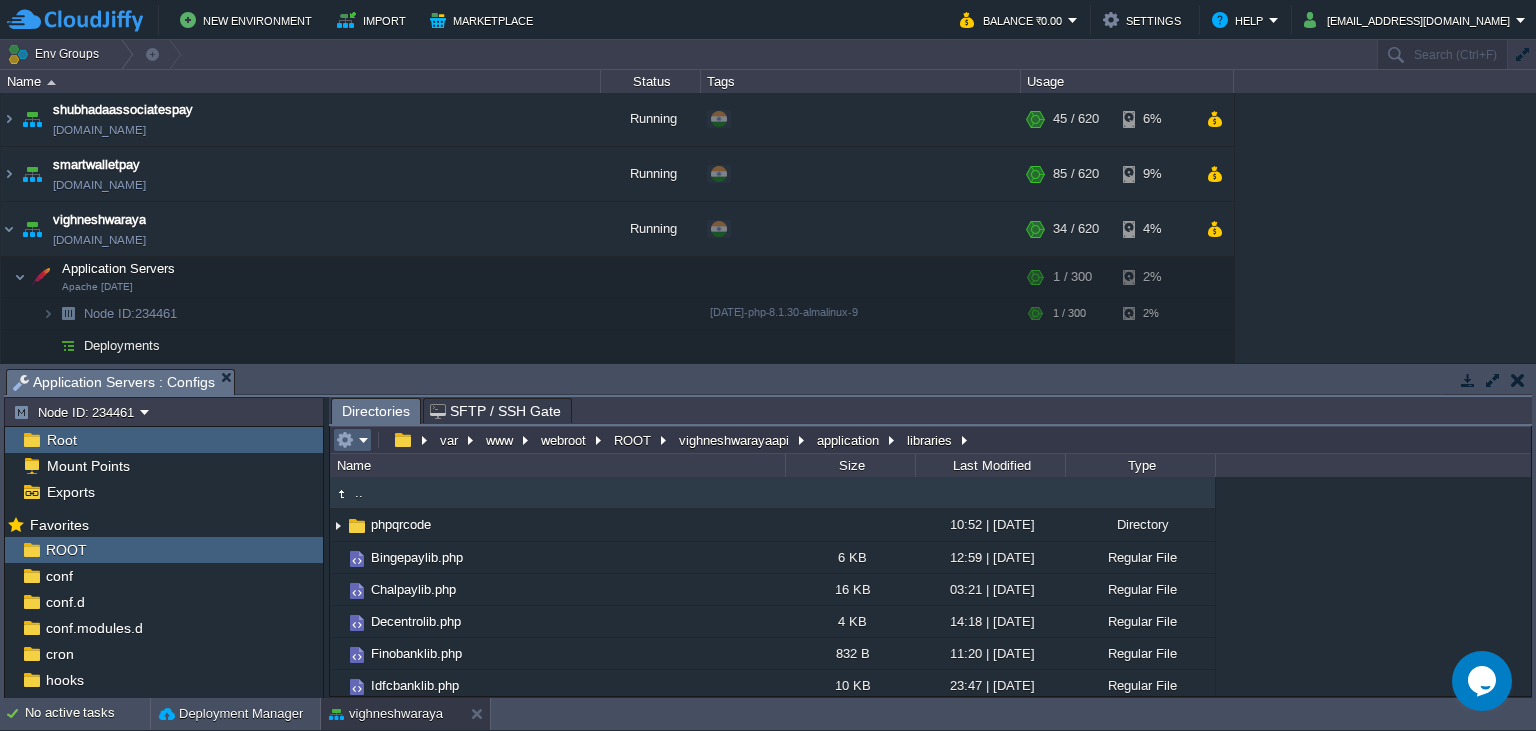 click at bounding box center (352, 440) 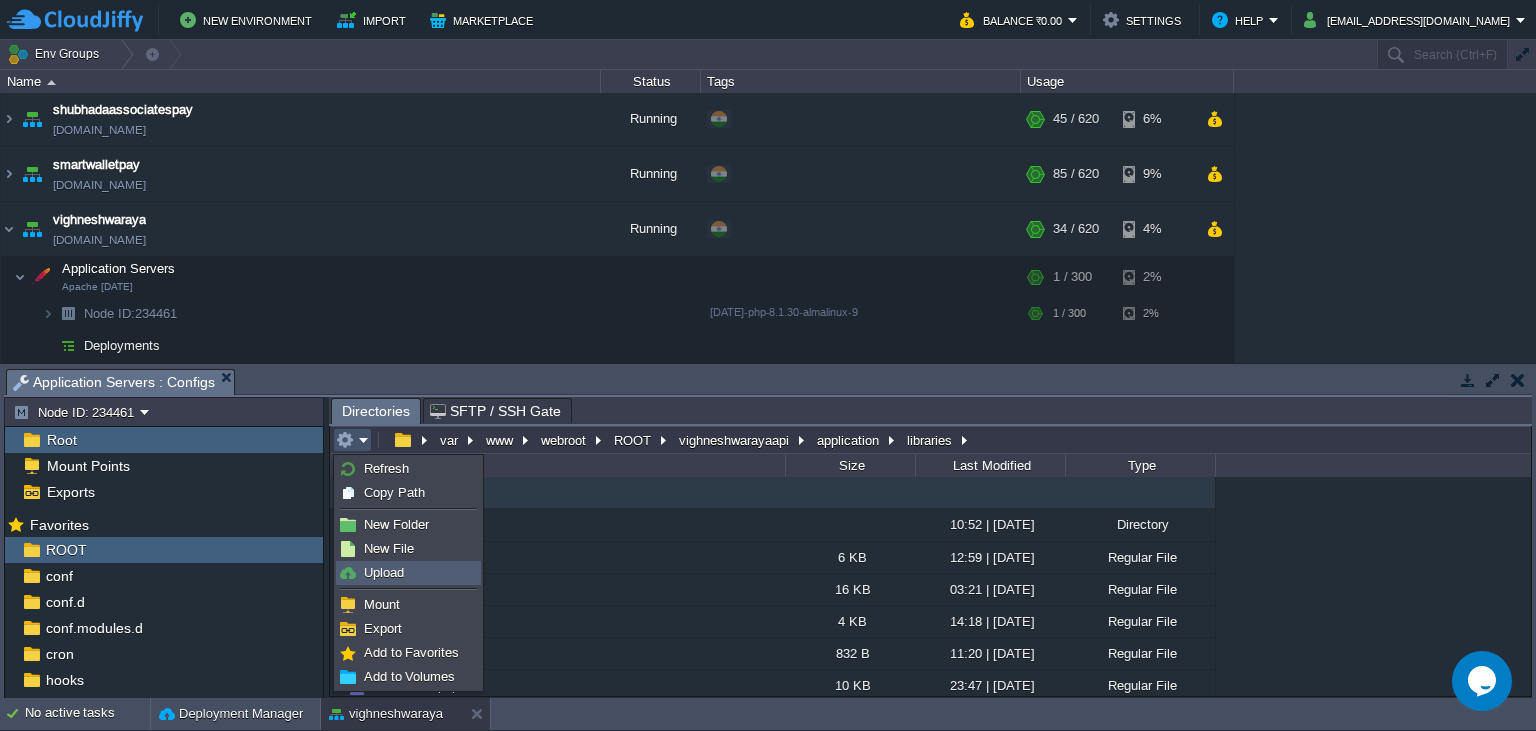 click on "Upload" at bounding box center [384, 572] 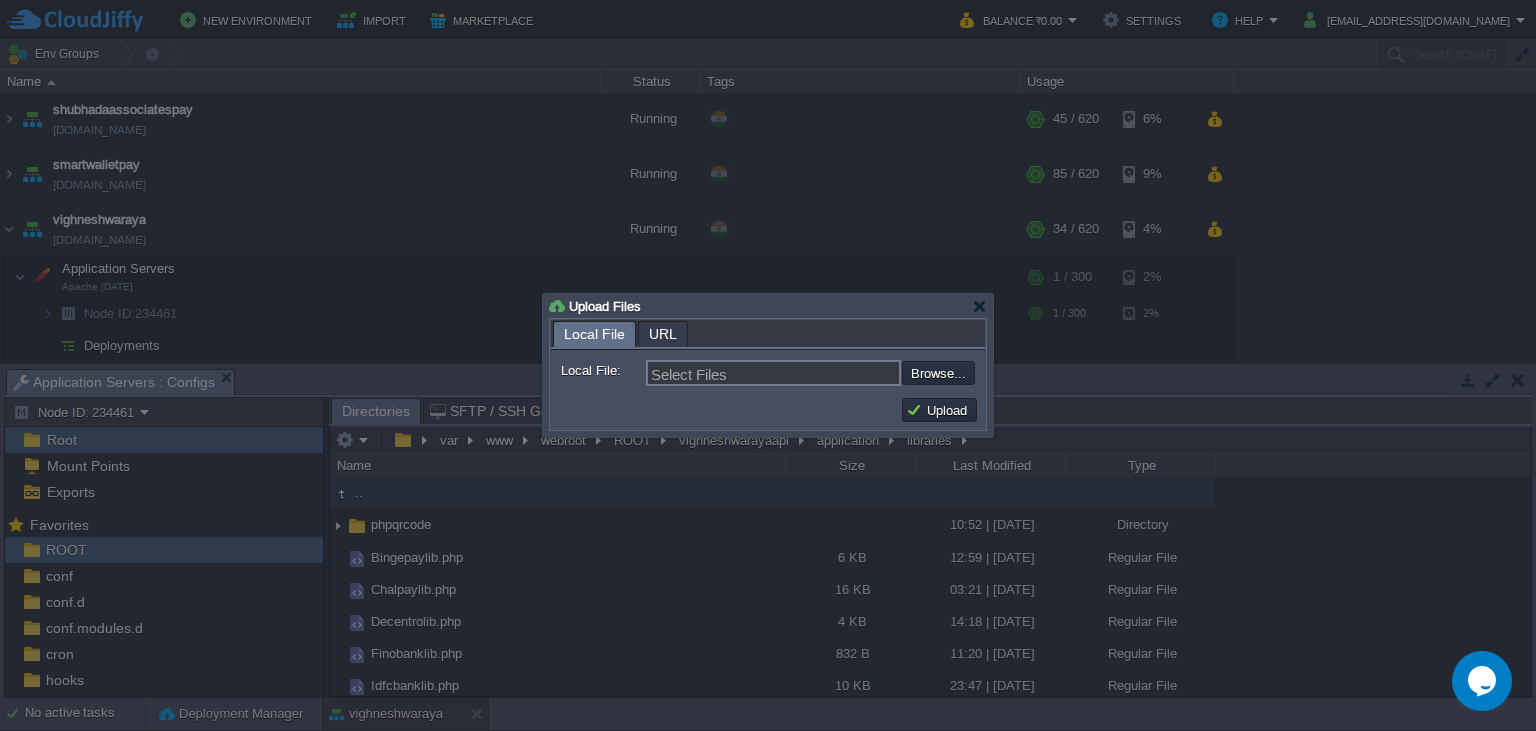 click at bounding box center [848, 373] 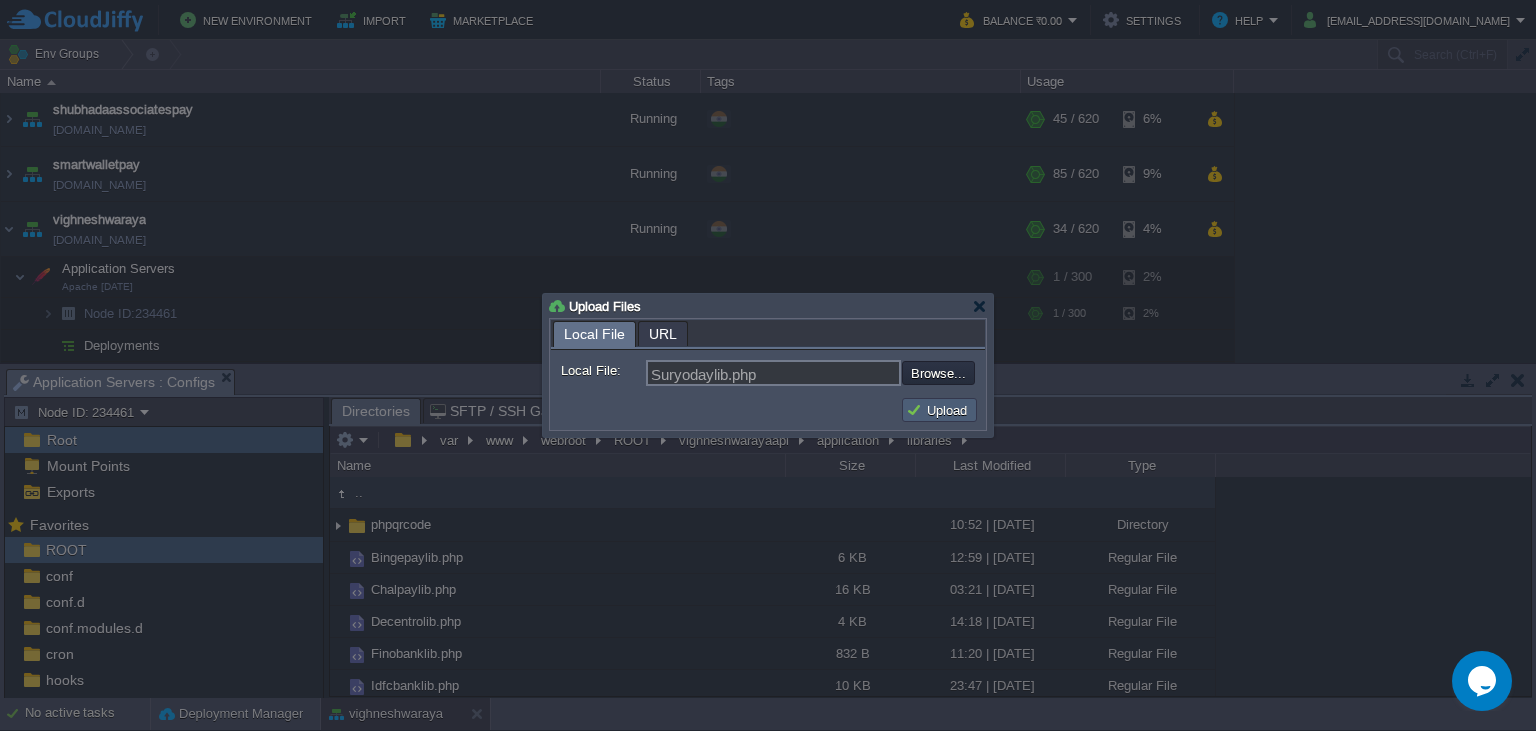 click on "Upload" at bounding box center [939, 410] 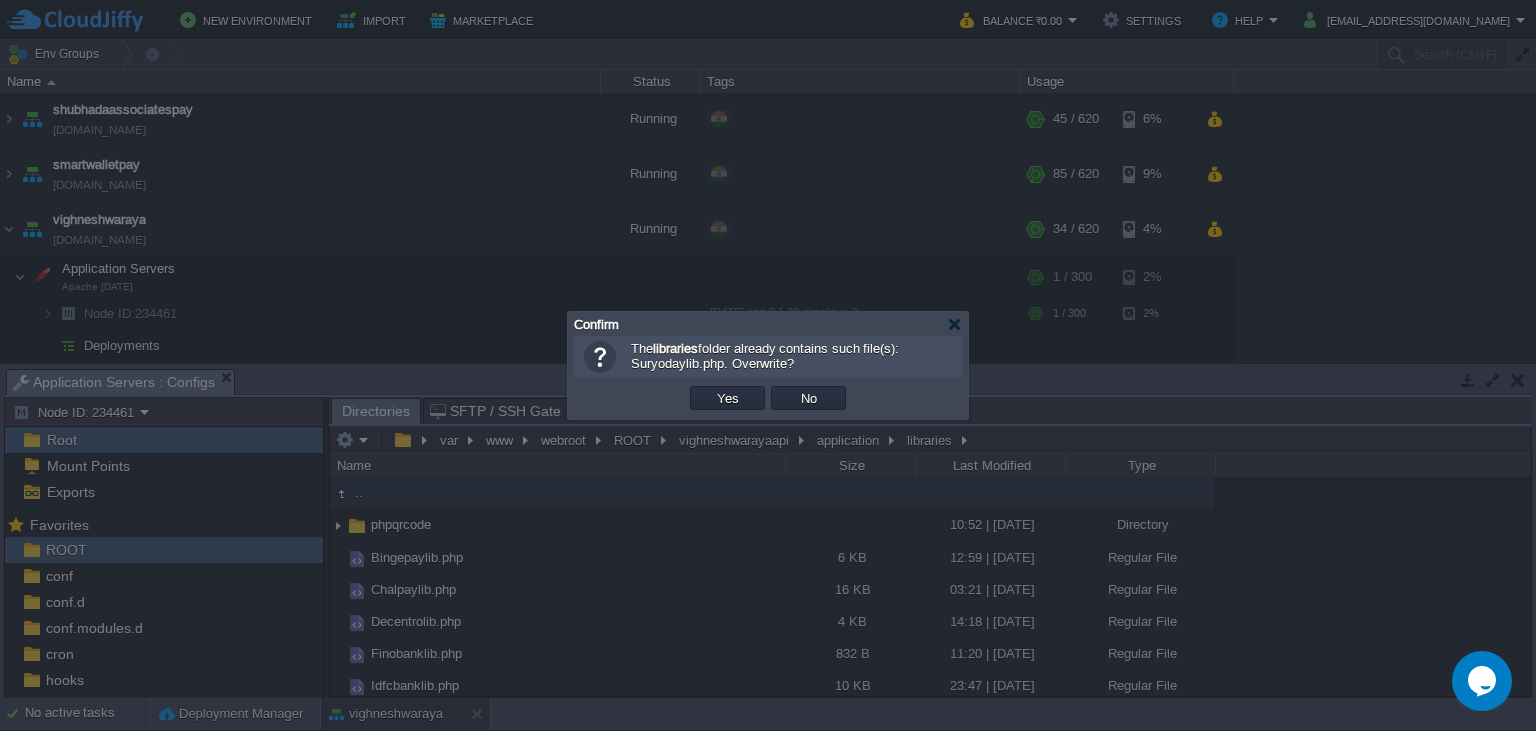 click on "Yes" at bounding box center [728, 398] 